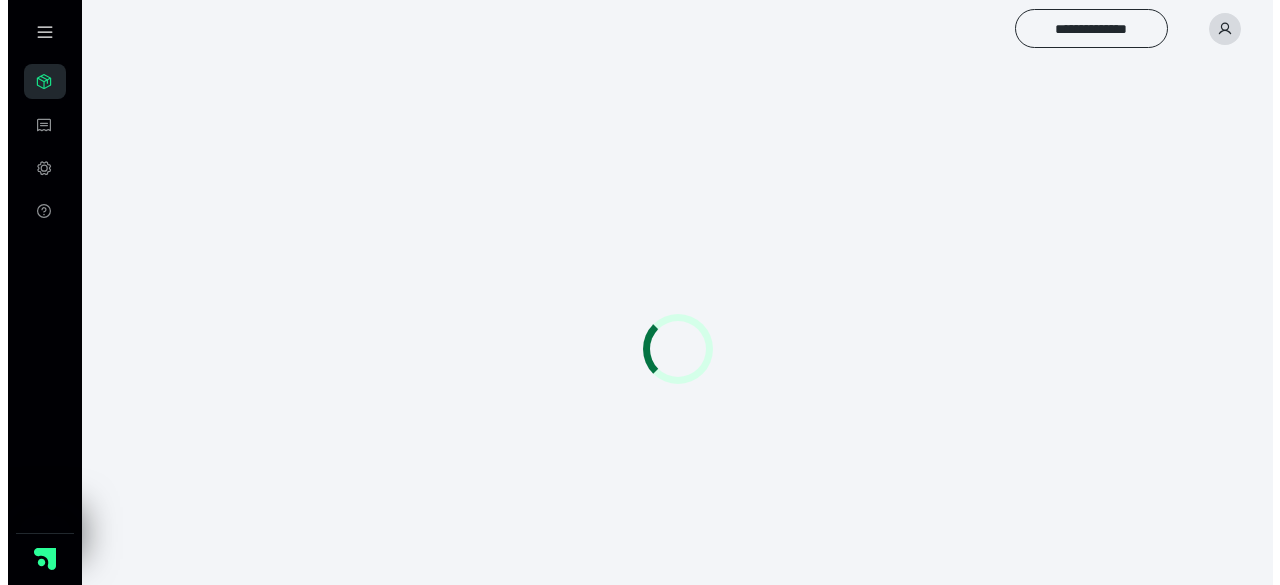 scroll, scrollTop: 0, scrollLeft: 0, axis: both 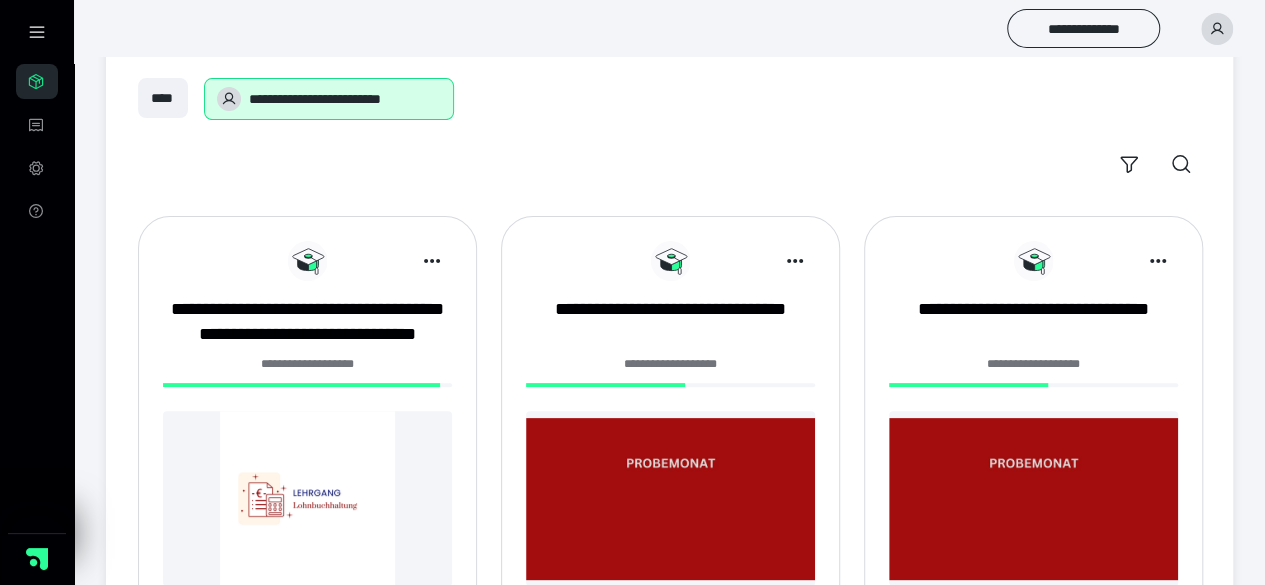 click on "**********" at bounding box center (307, 375) 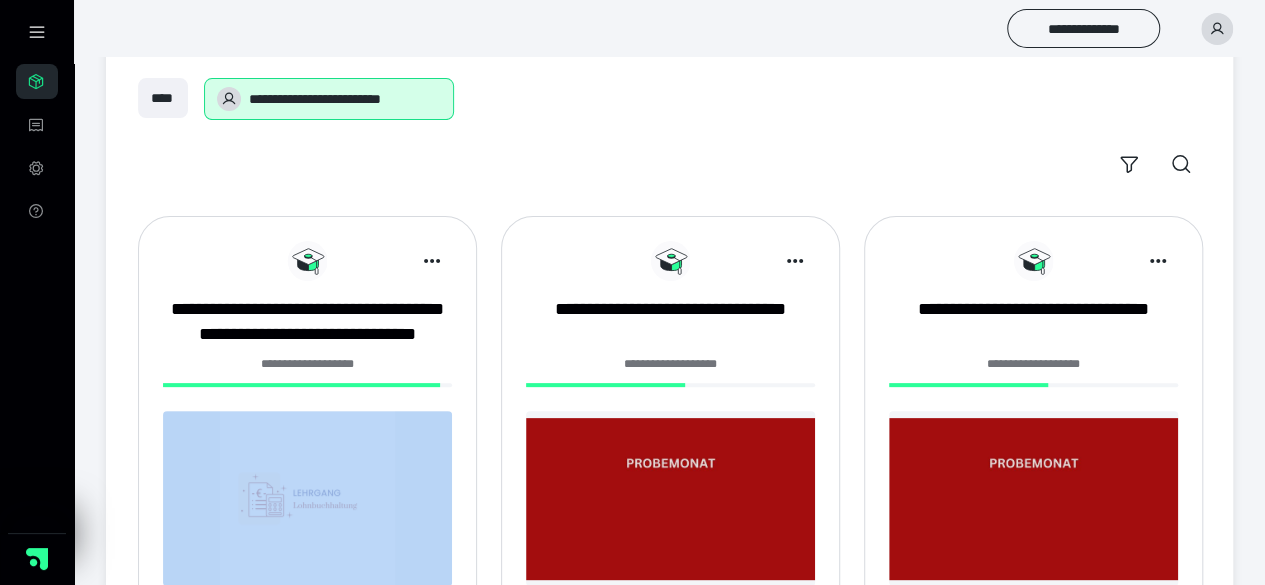 click on "**********" at bounding box center [307, 375] 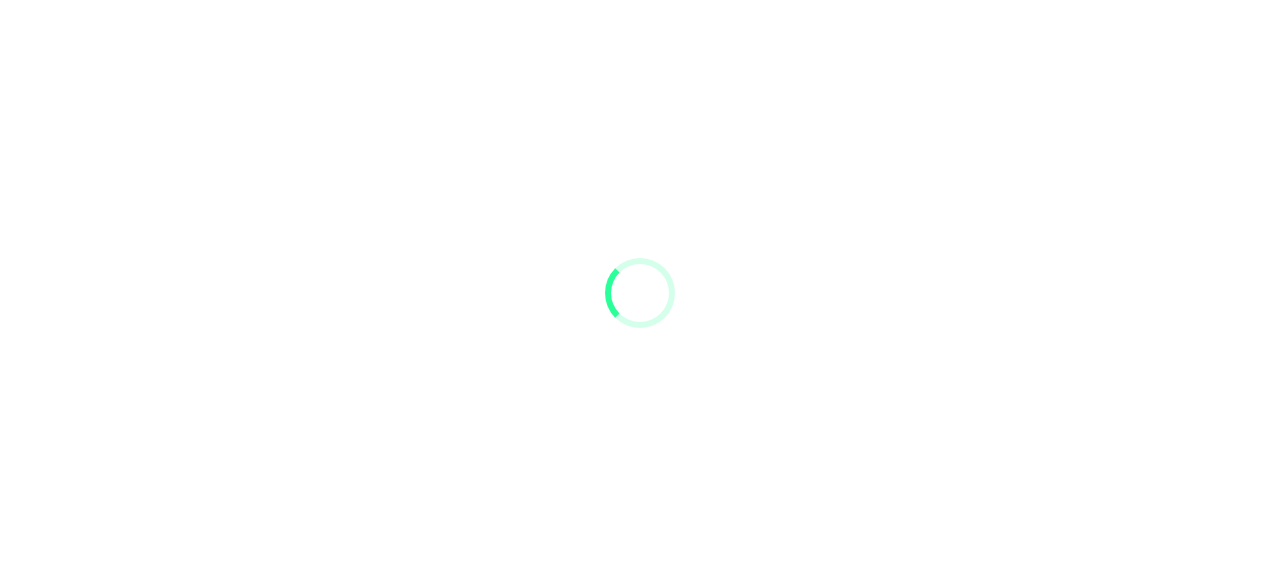 scroll, scrollTop: 0, scrollLeft: 0, axis: both 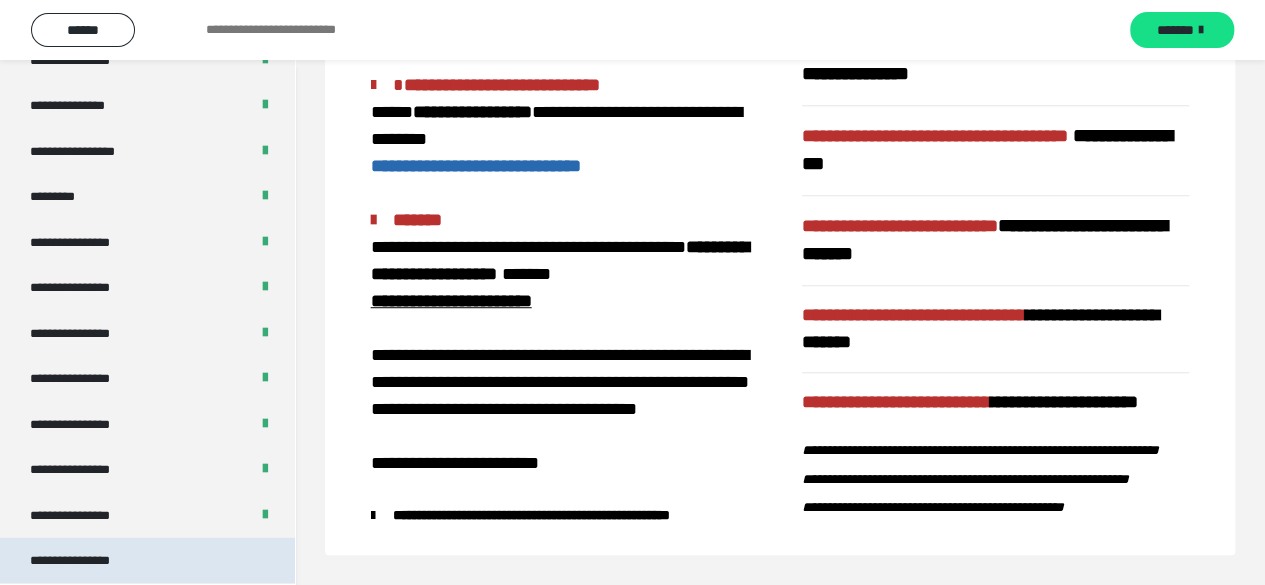 click on "**********" at bounding box center (87, 561) 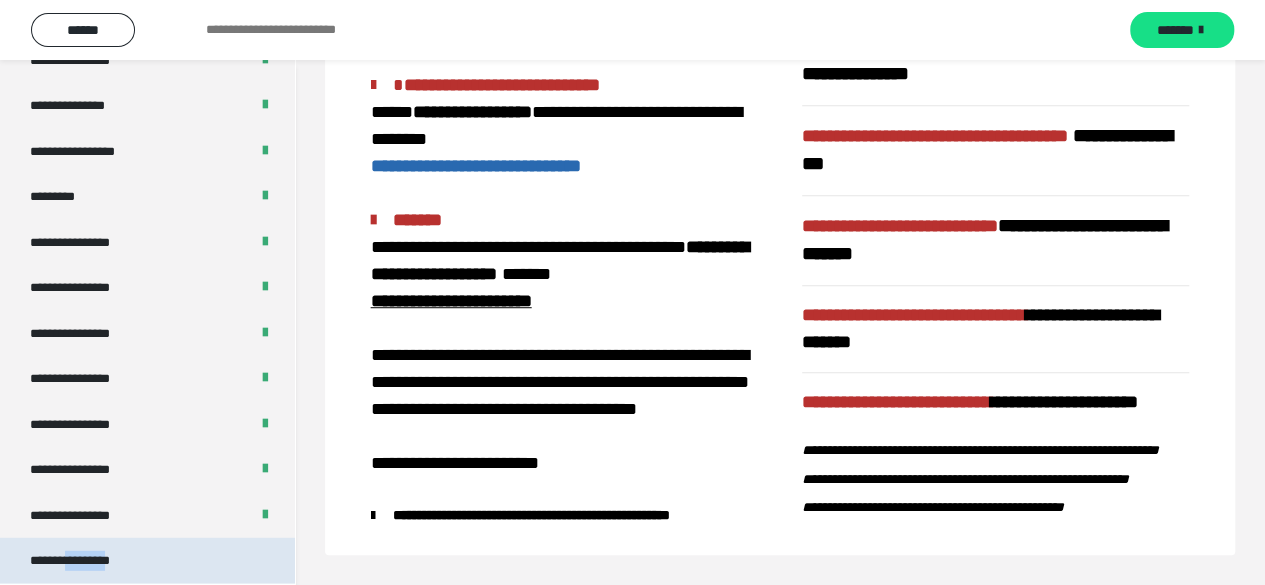 click on "**********" at bounding box center [87, 561] 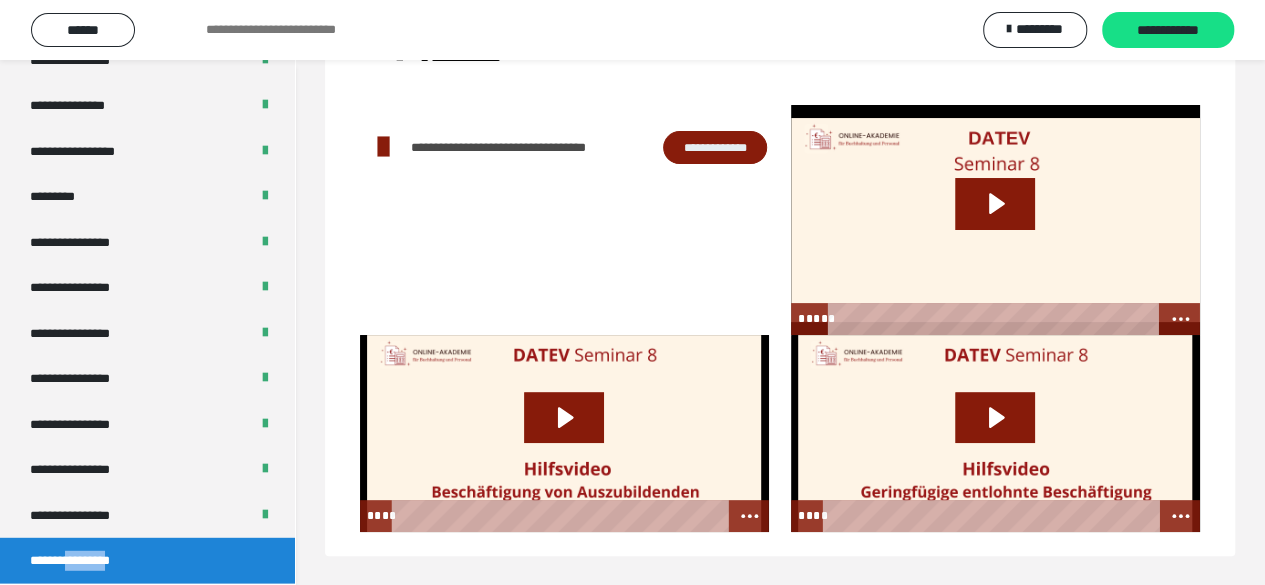 scroll, scrollTop: 0, scrollLeft: 0, axis: both 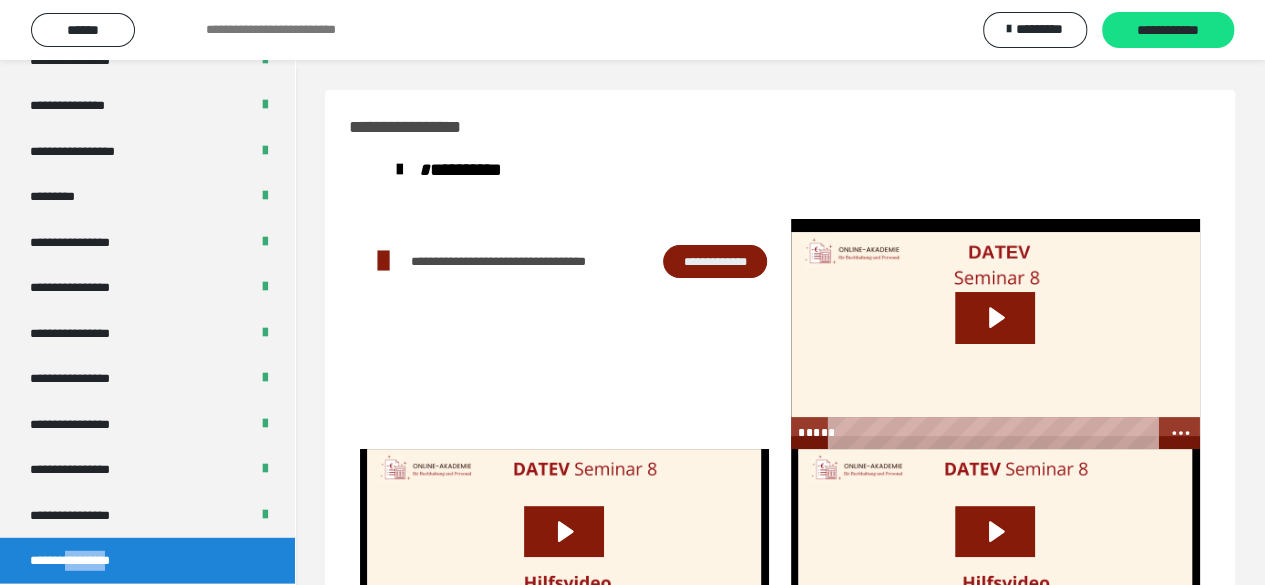 click on "**********" at bounding box center [715, 261] 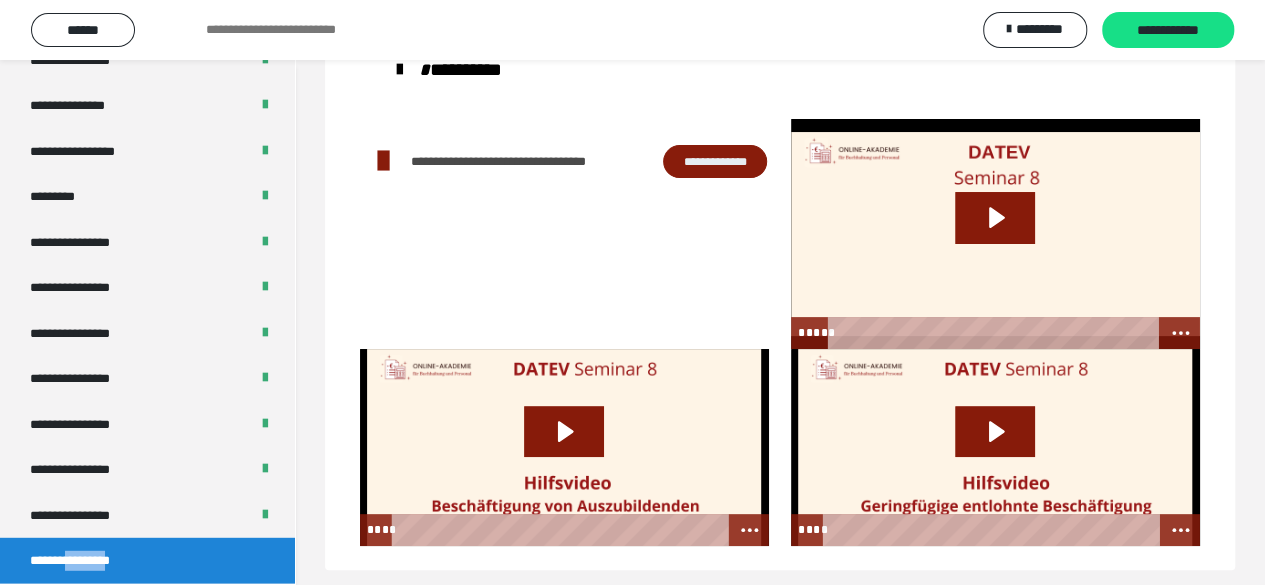 scroll, scrollTop: 114, scrollLeft: 0, axis: vertical 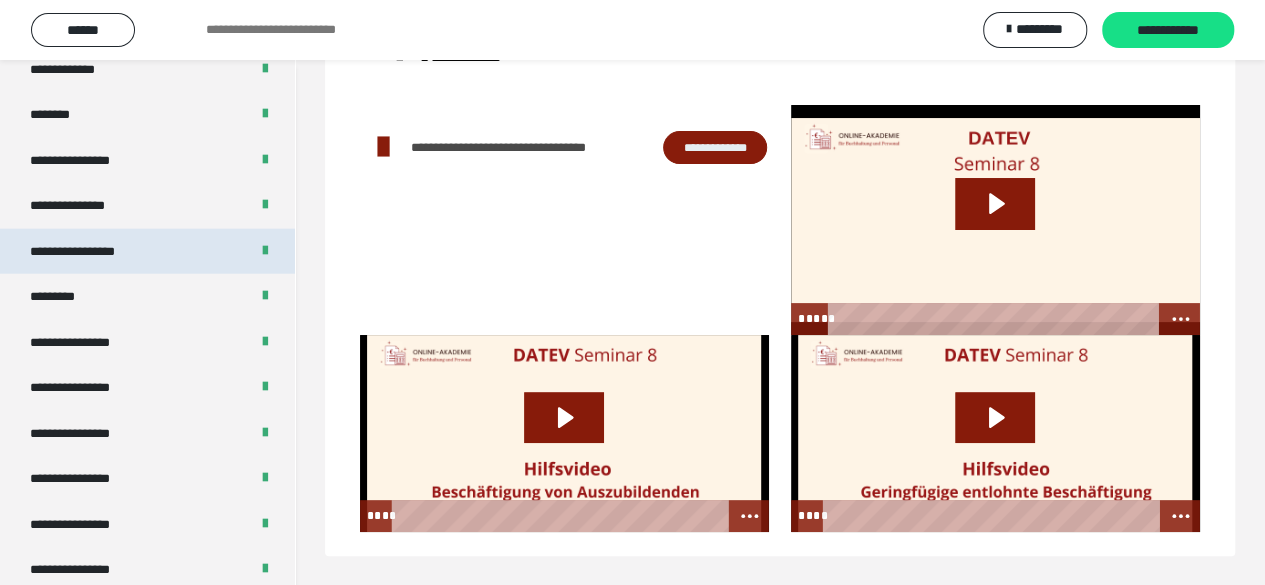 click on "**********" at bounding box center [93, 252] 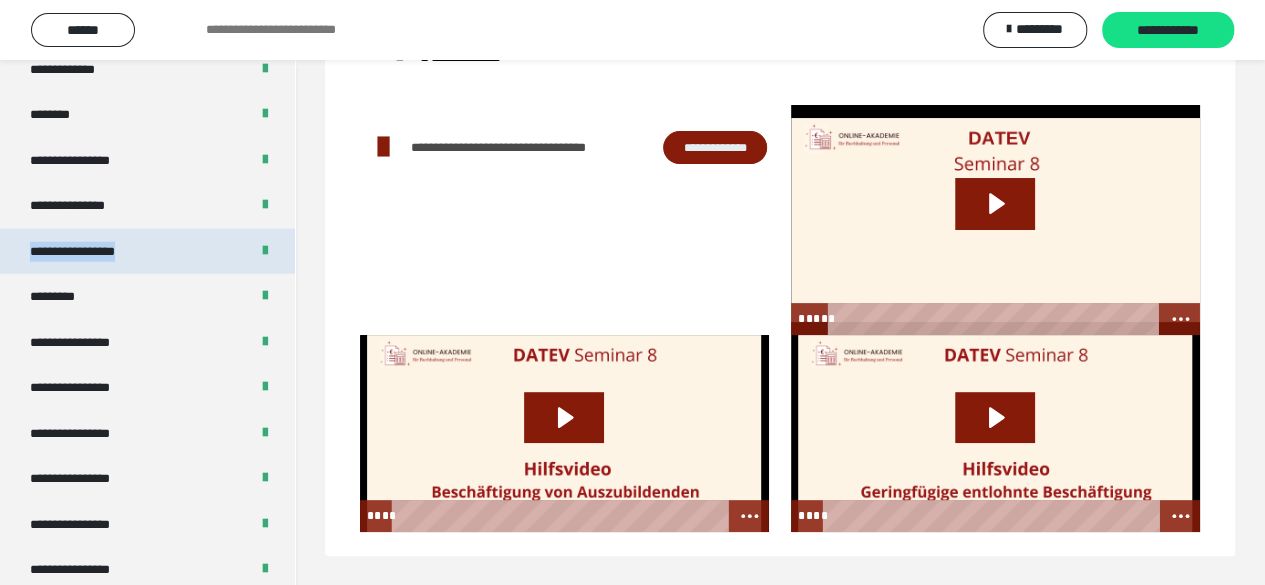 click on "**********" at bounding box center (93, 252) 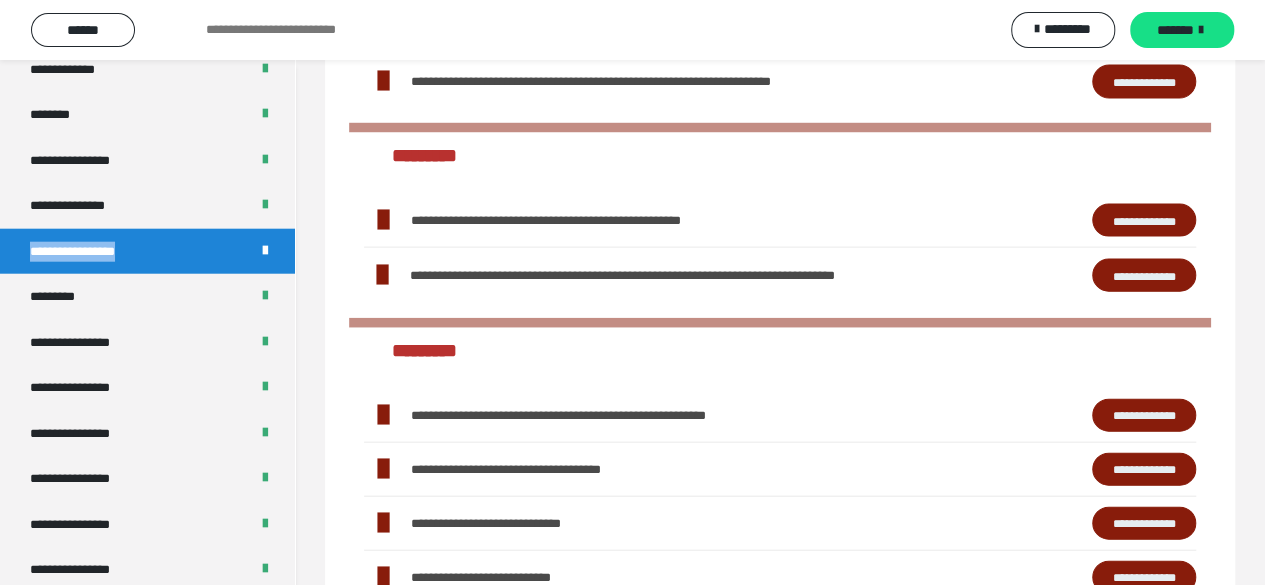 scroll, scrollTop: 1996, scrollLeft: 0, axis: vertical 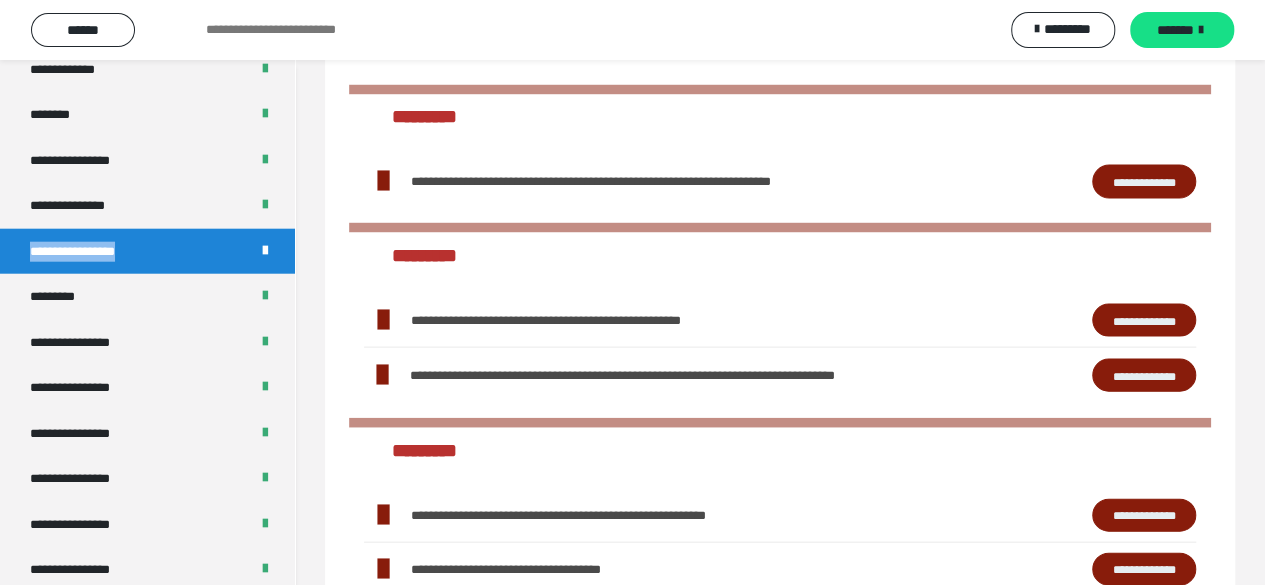 click on "**********" at bounding box center (1144, 320) 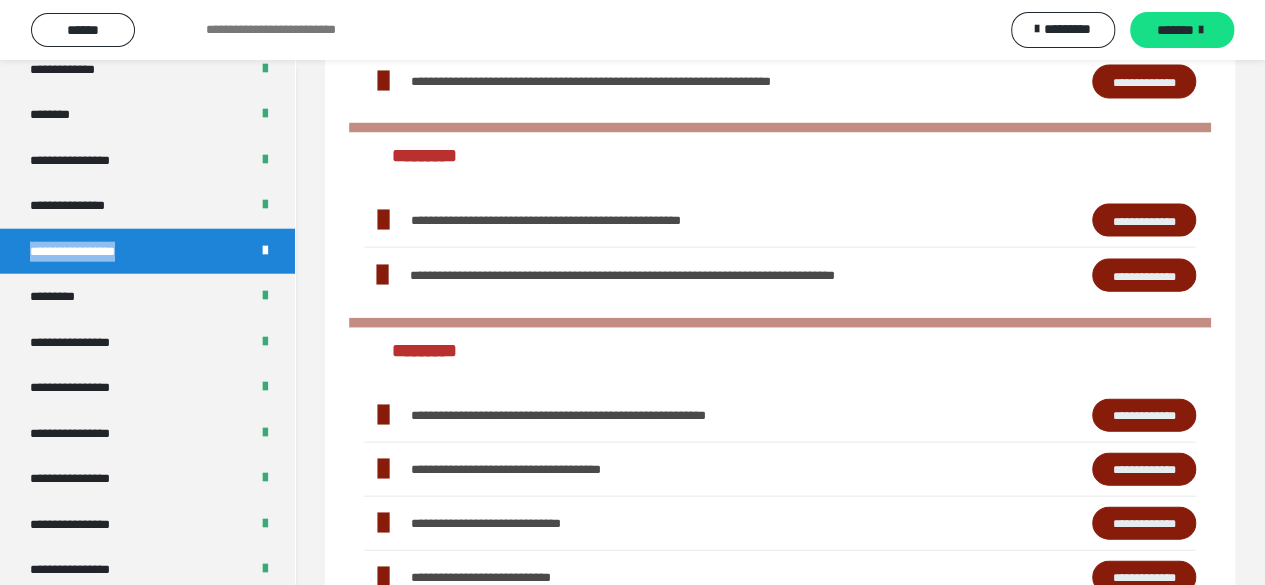 scroll, scrollTop: 2196, scrollLeft: 0, axis: vertical 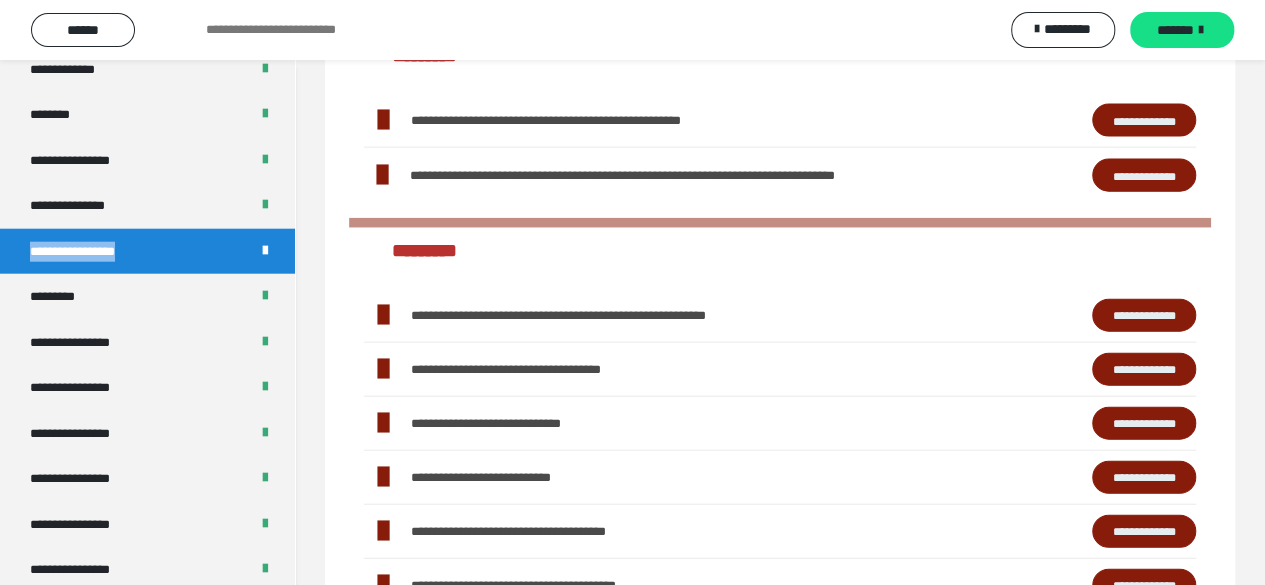 click on "**********" at bounding box center [1144, 315] 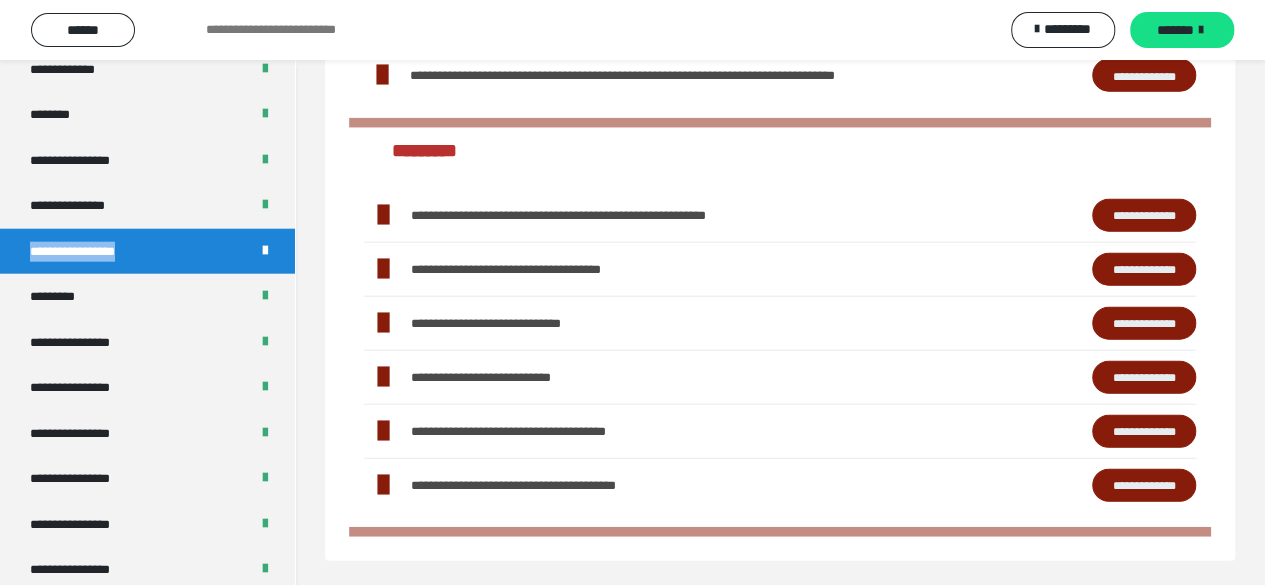 click on "**********" at bounding box center [1144, 269] 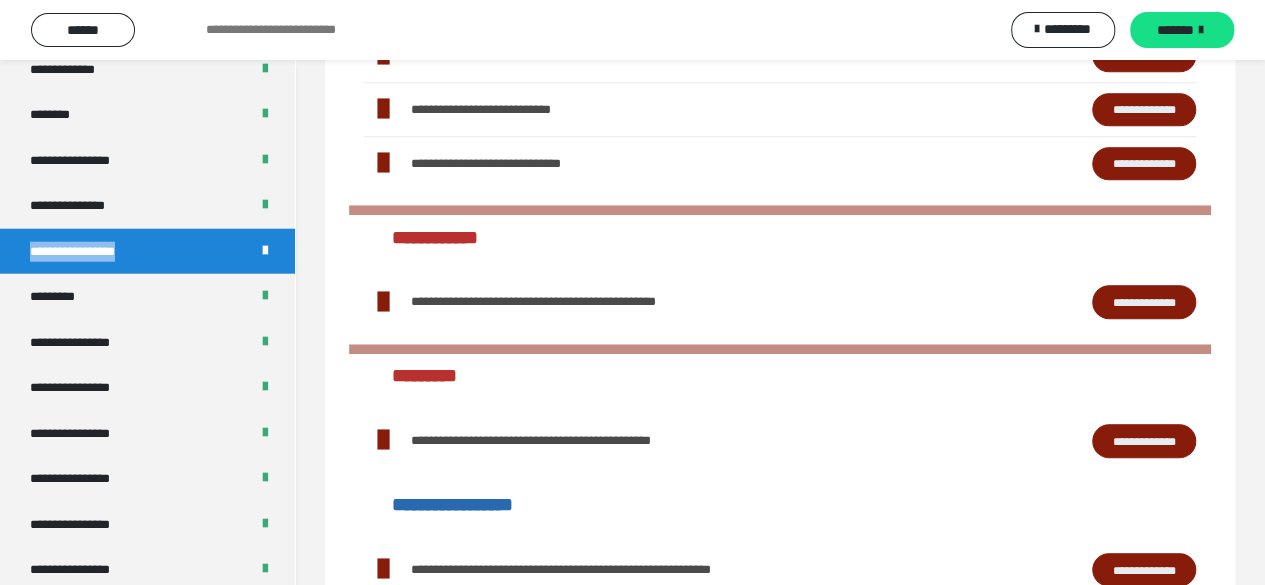 scroll, scrollTop: 896, scrollLeft: 0, axis: vertical 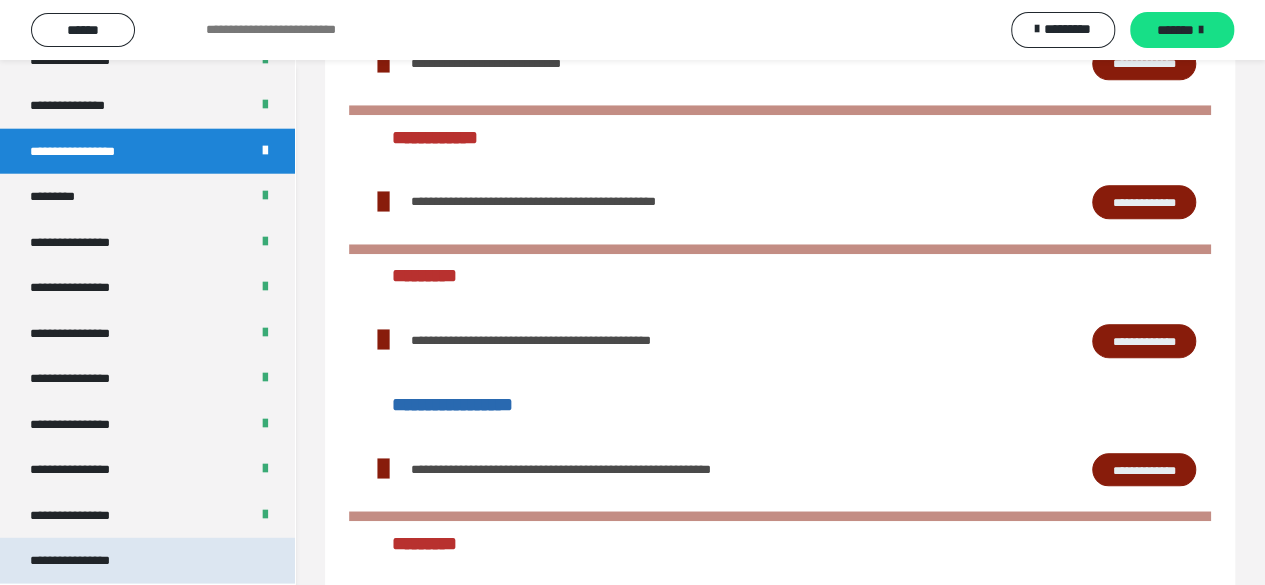 click on "**********" at bounding box center [87, 561] 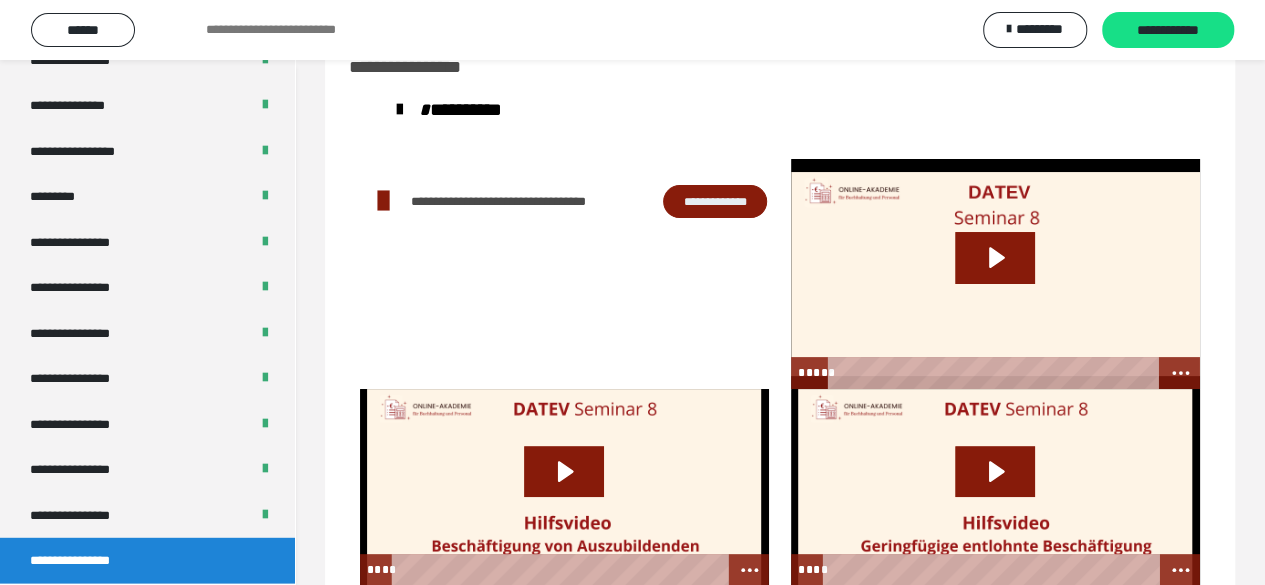 scroll, scrollTop: 114, scrollLeft: 0, axis: vertical 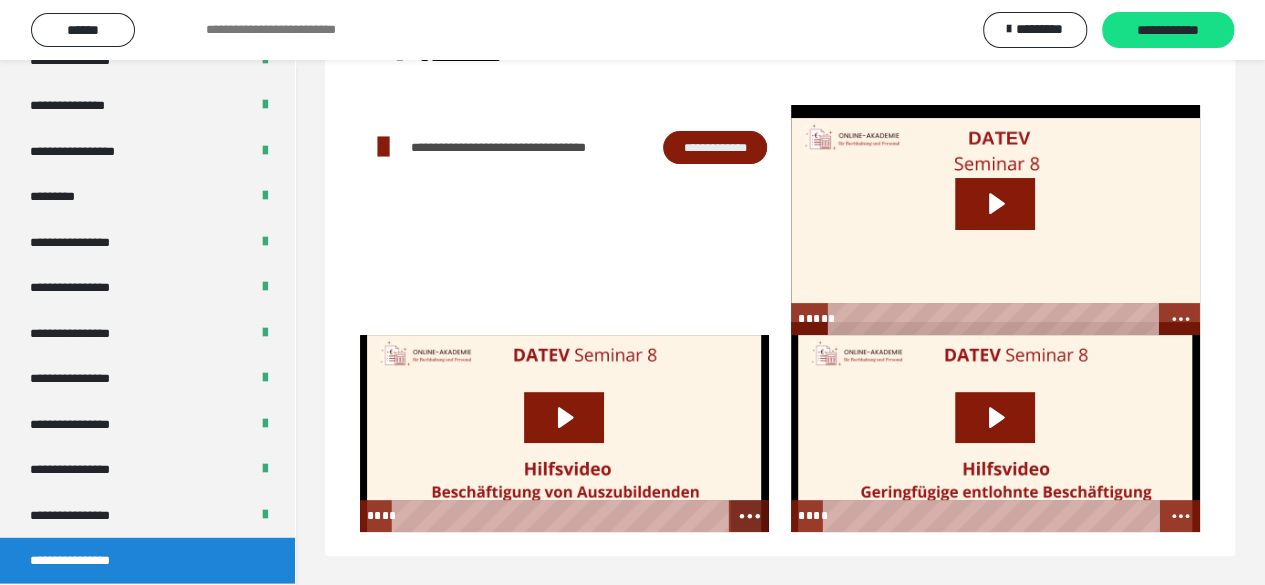 click 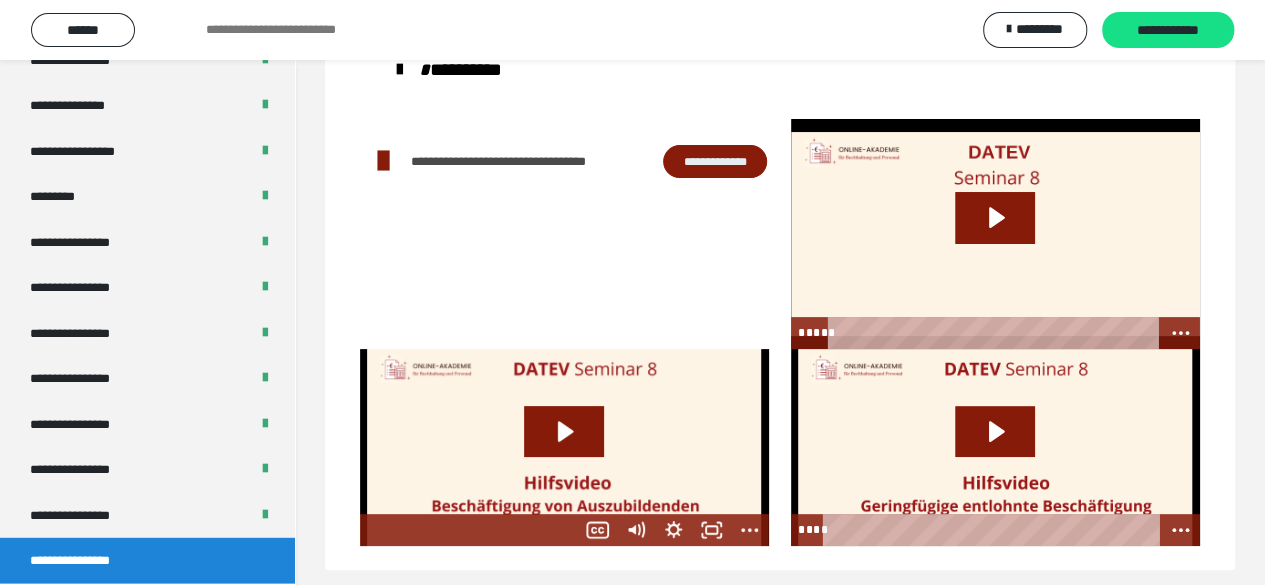 scroll, scrollTop: 114, scrollLeft: 0, axis: vertical 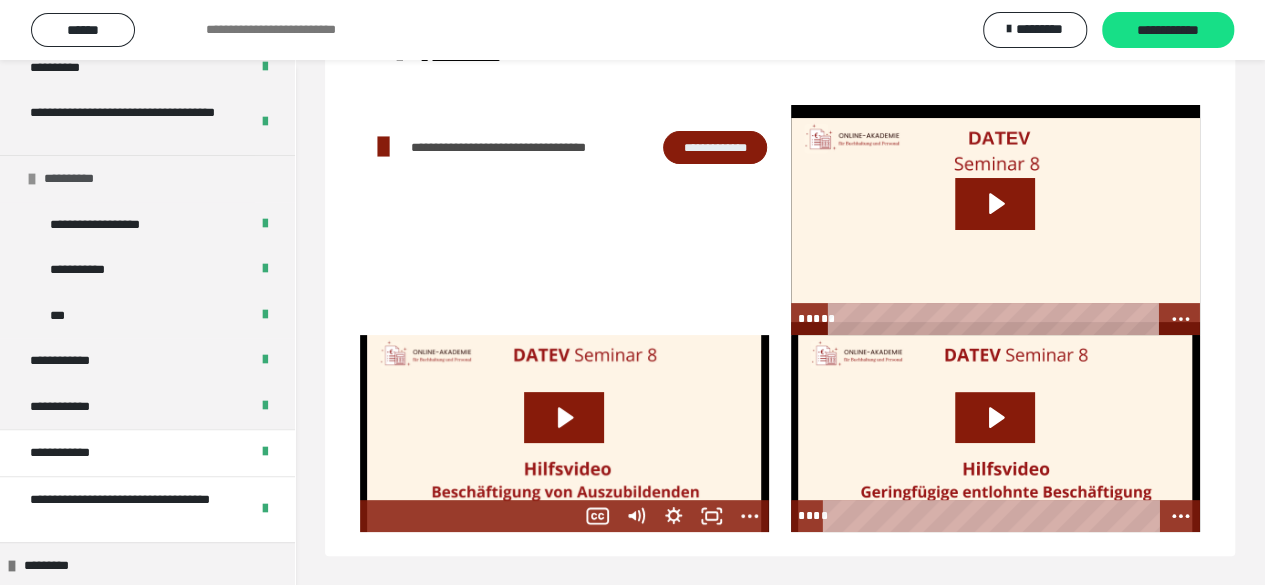 click at bounding box center (32, 179) 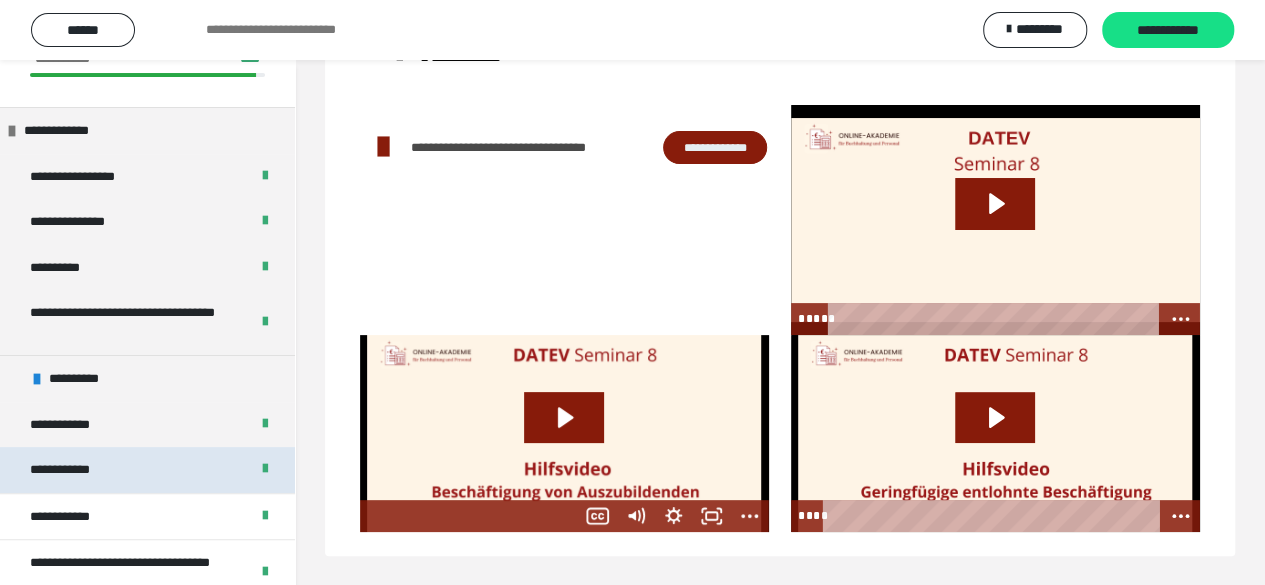 scroll, scrollTop: 28, scrollLeft: 0, axis: vertical 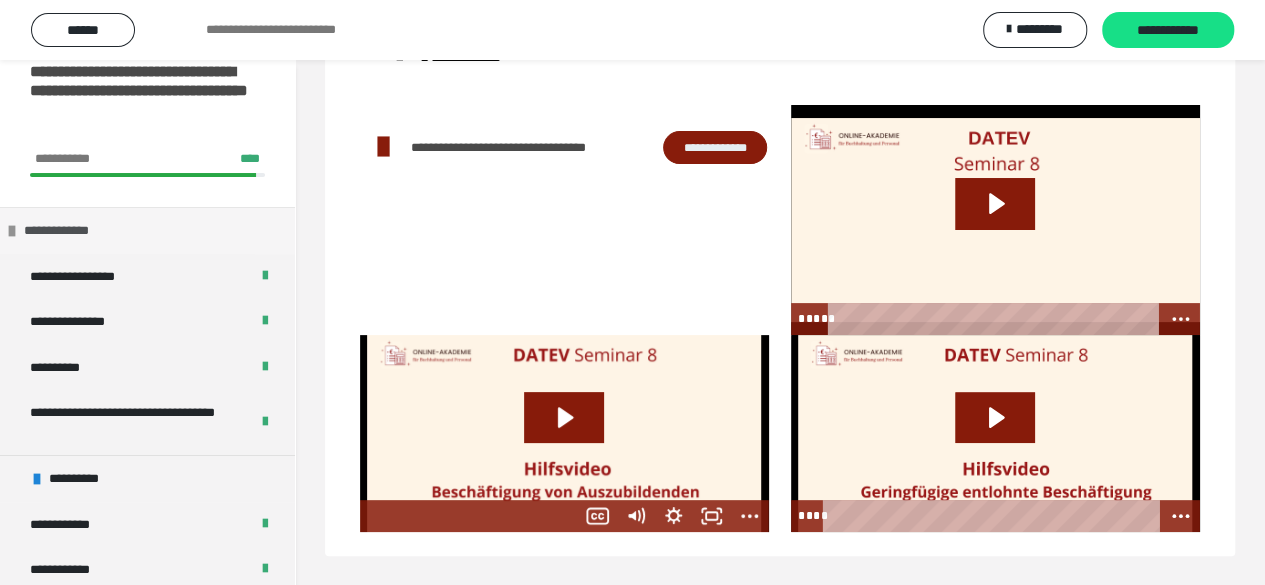 click at bounding box center [12, 231] 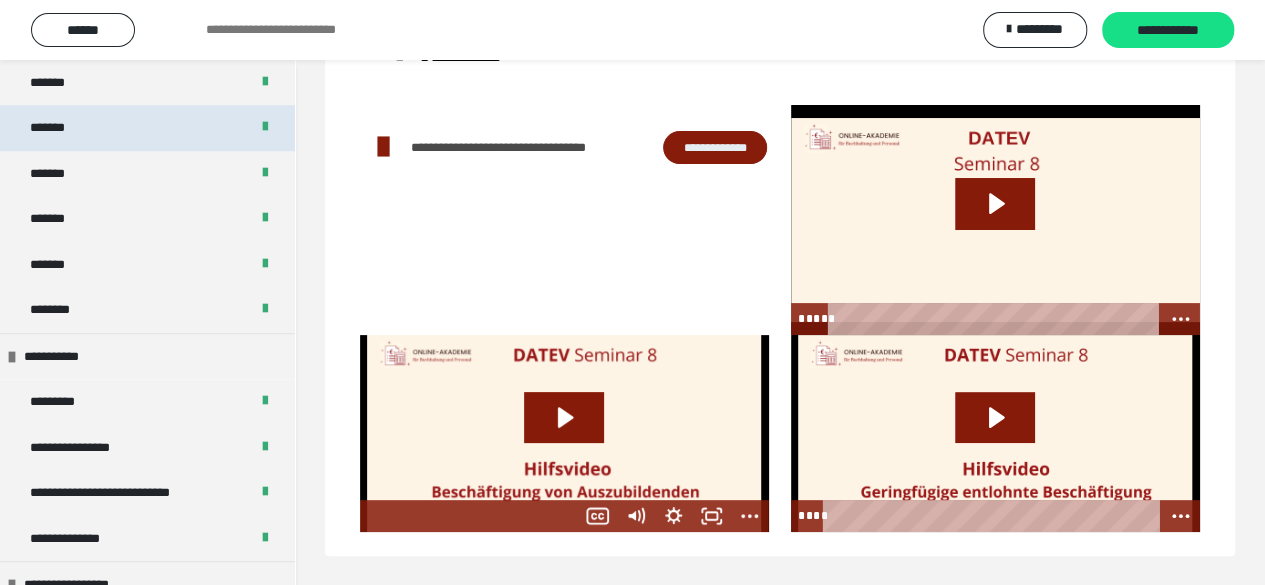 scroll, scrollTop: 728, scrollLeft: 0, axis: vertical 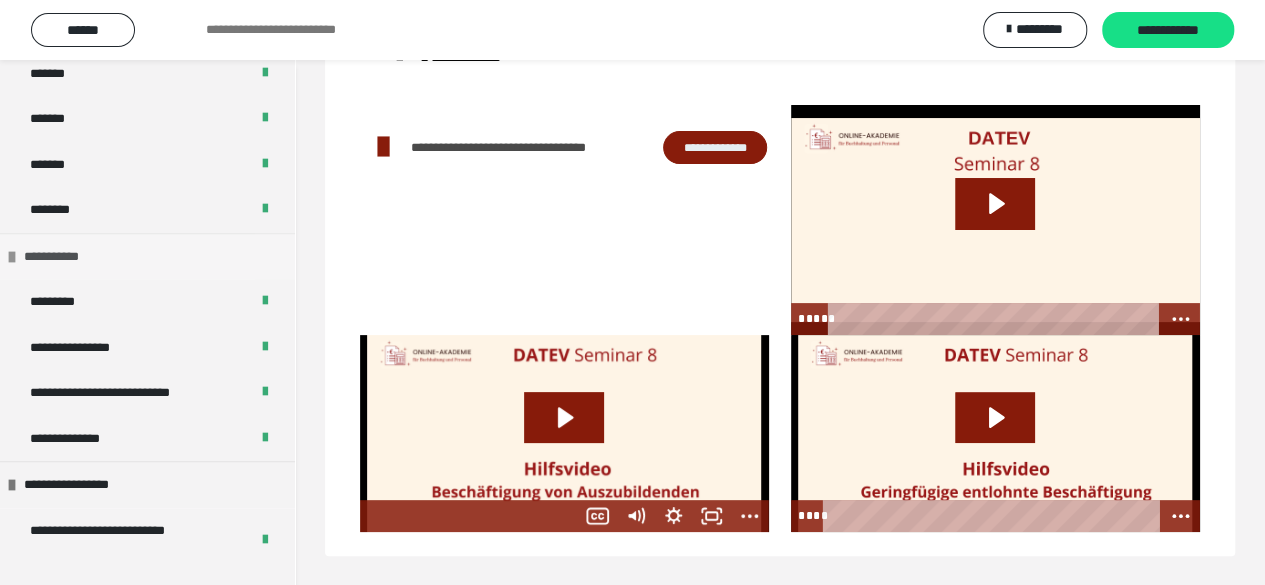 click at bounding box center (12, 257) 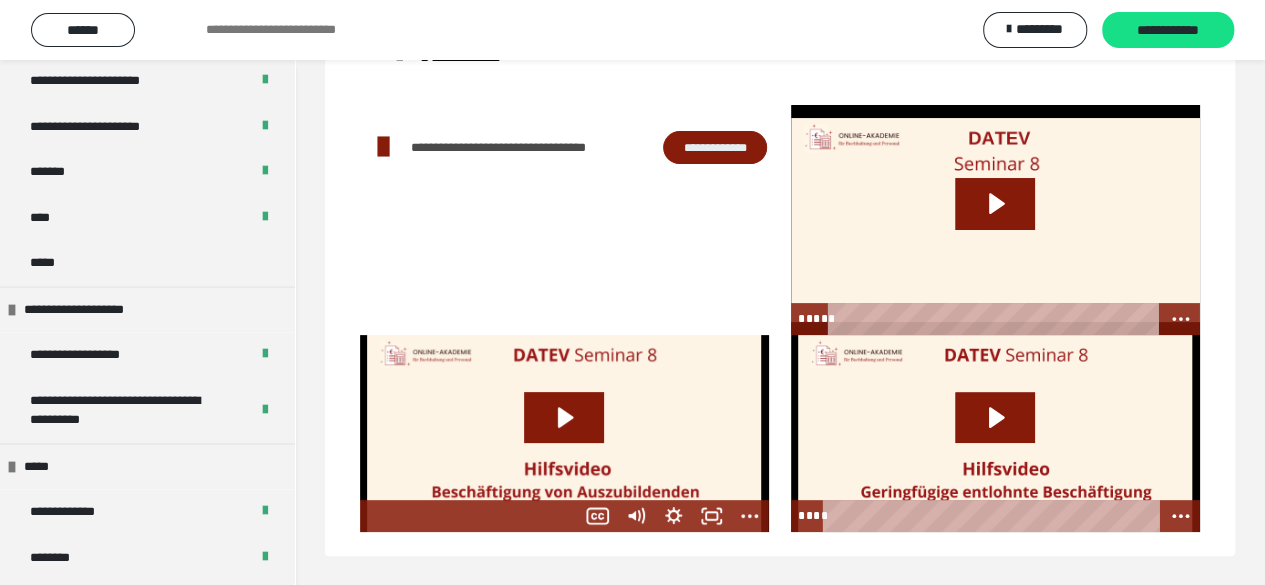 scroll, scrollTop: 1428, scrollLeft: 0, axis: vertical 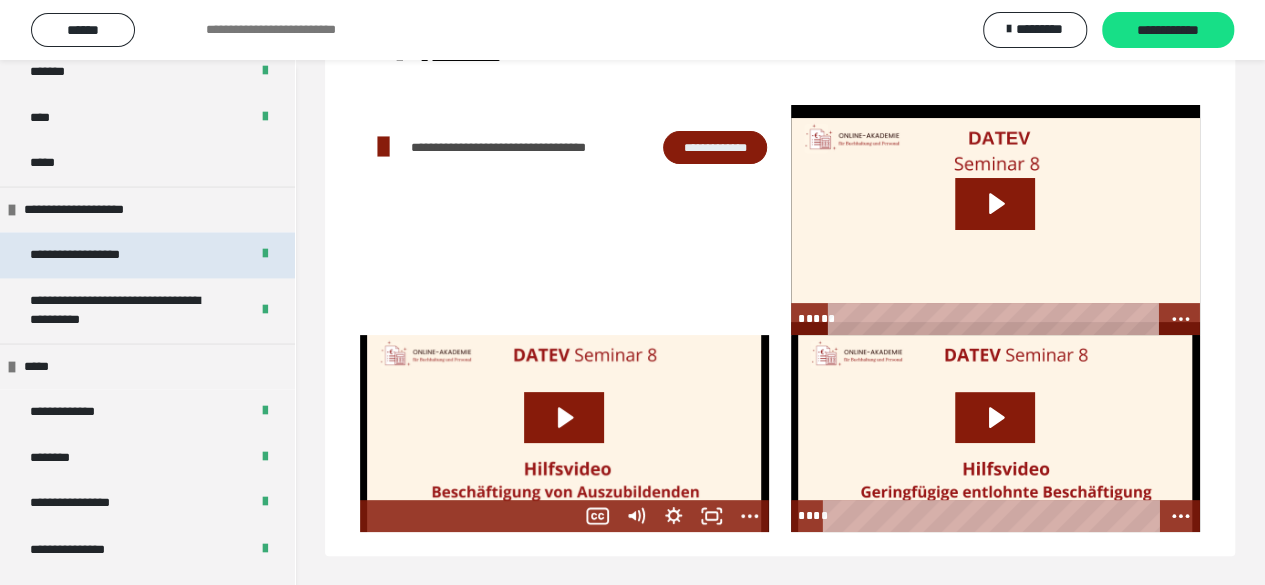 click on "**********" at bounding box center (98, 255) 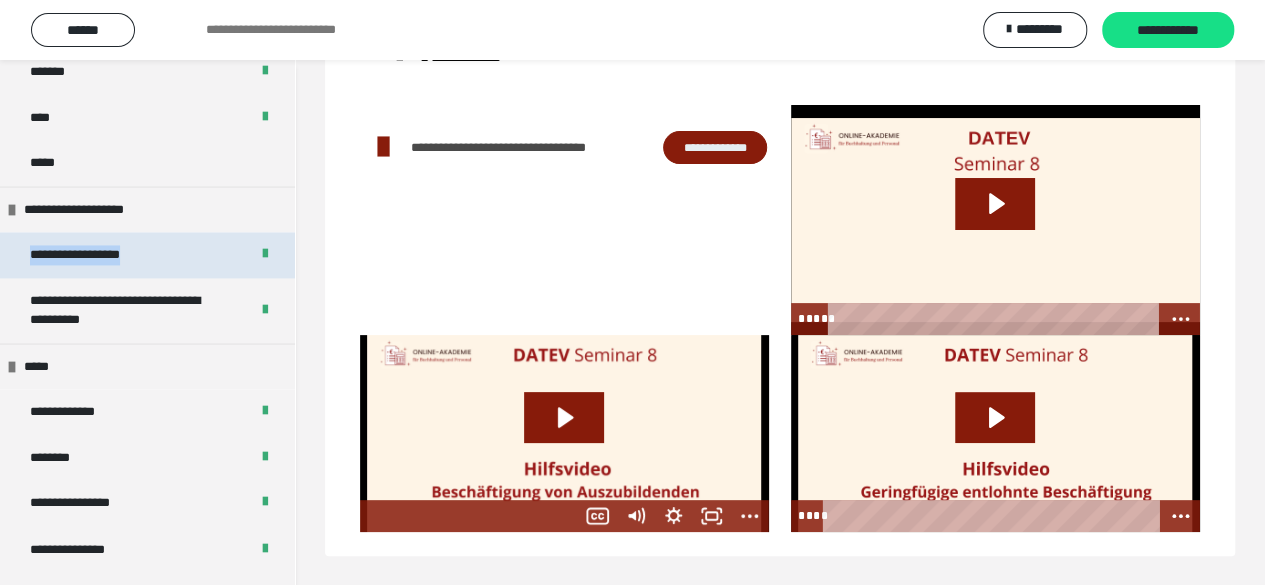 click on "**********" at bounding box center [98, 255] 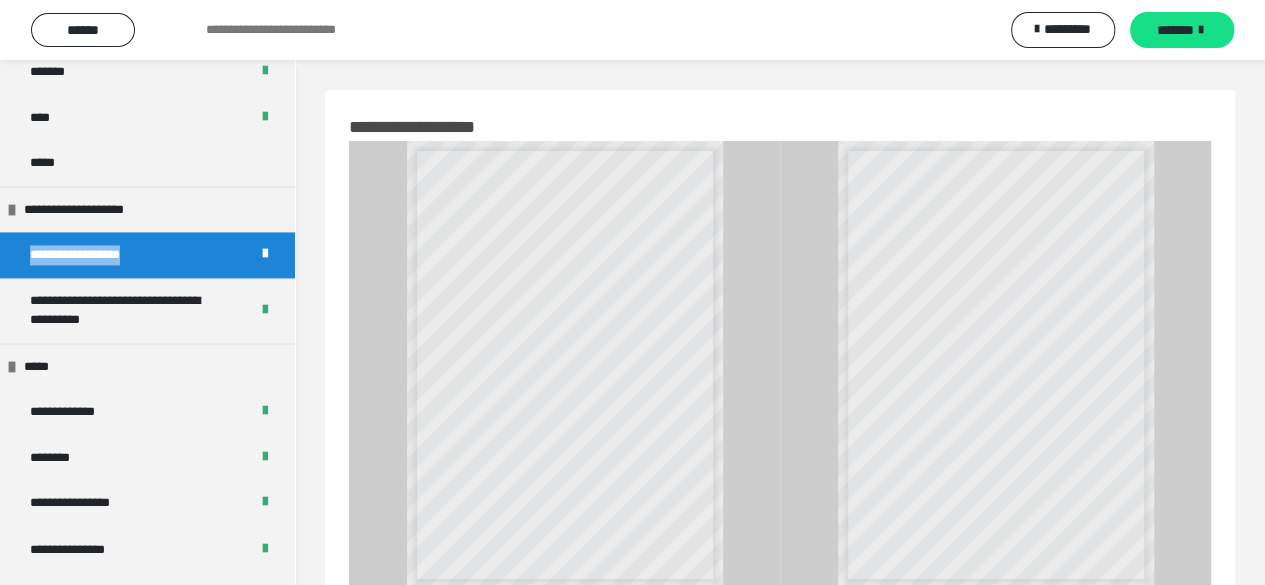 scroll, scrollTop: 110, scrollLeft: 0, axis: vertical 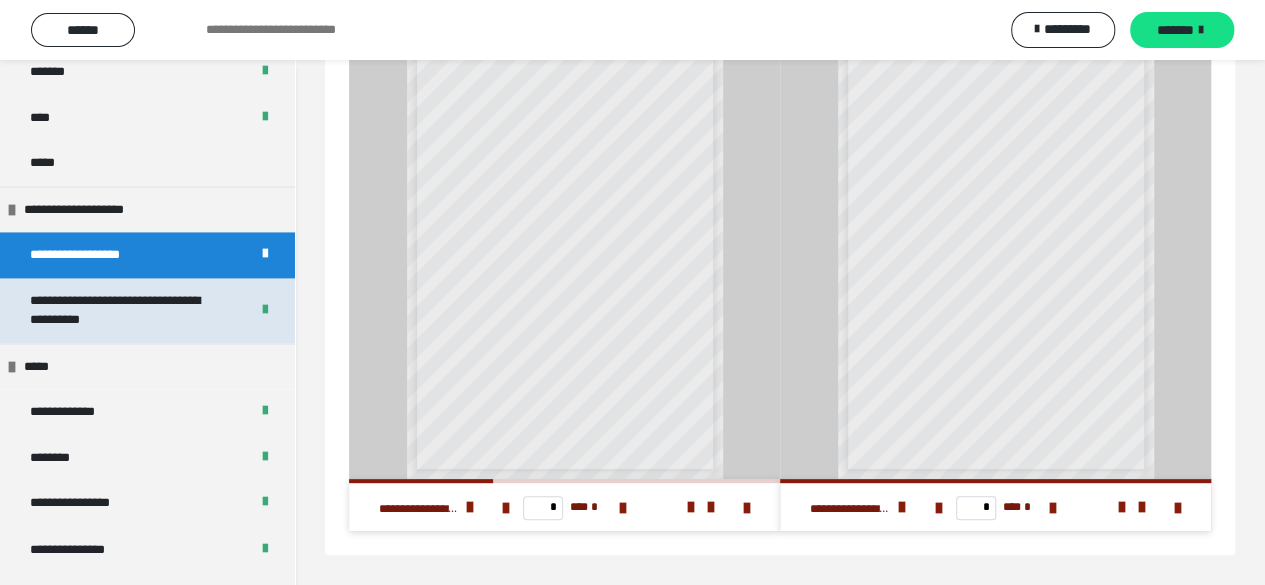 click on "**********" at bounding box center [124, 310] 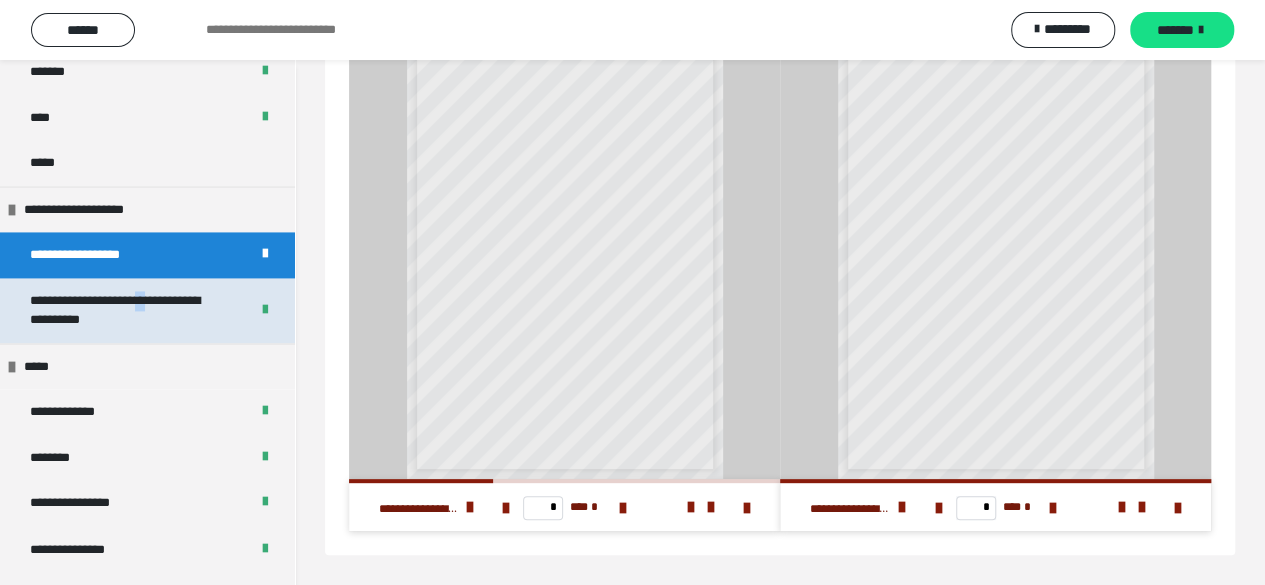click on "**********" at bounding box center (124, 310) 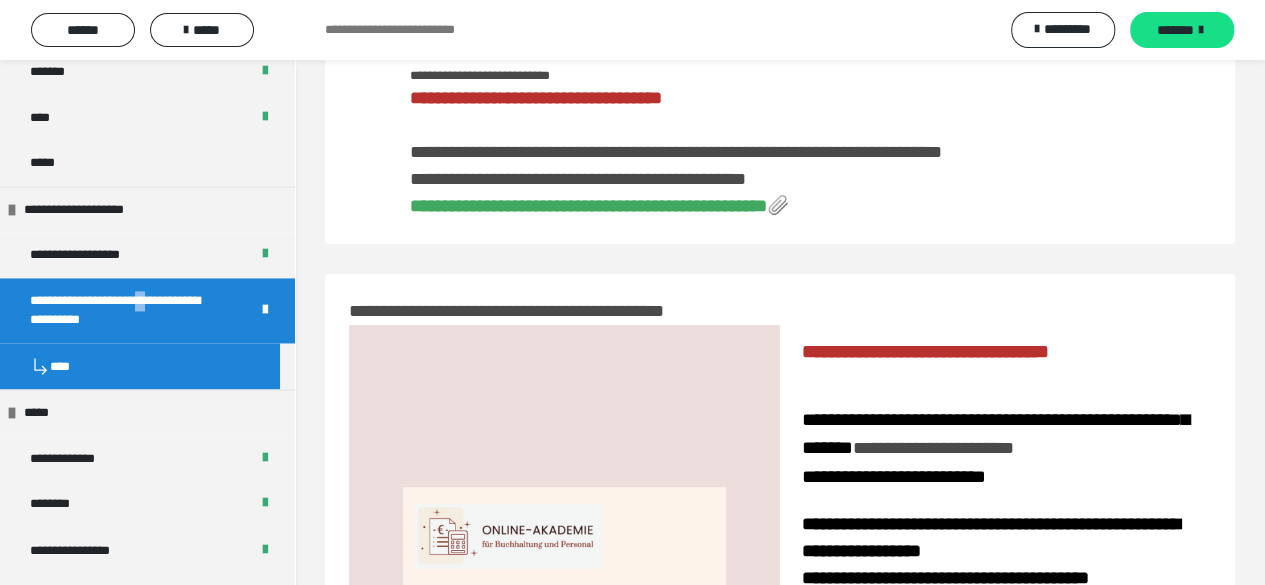 scroll, scrollTop: 62, scrollLeft: 0, axis: vertical 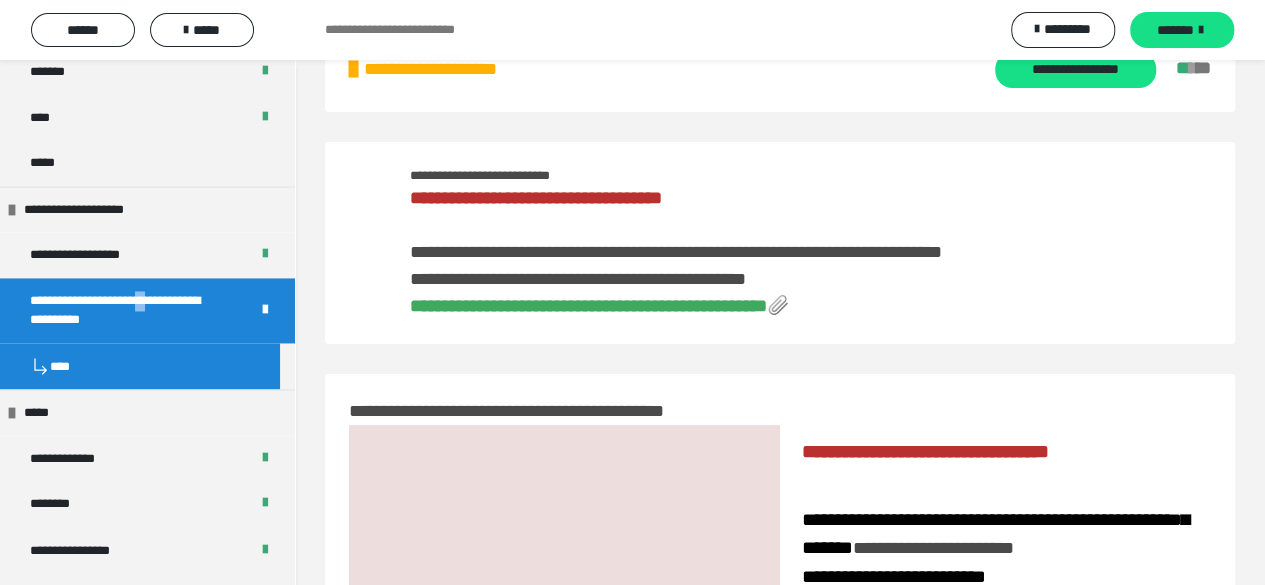 click on "**********" at bounding box center (588, 306) 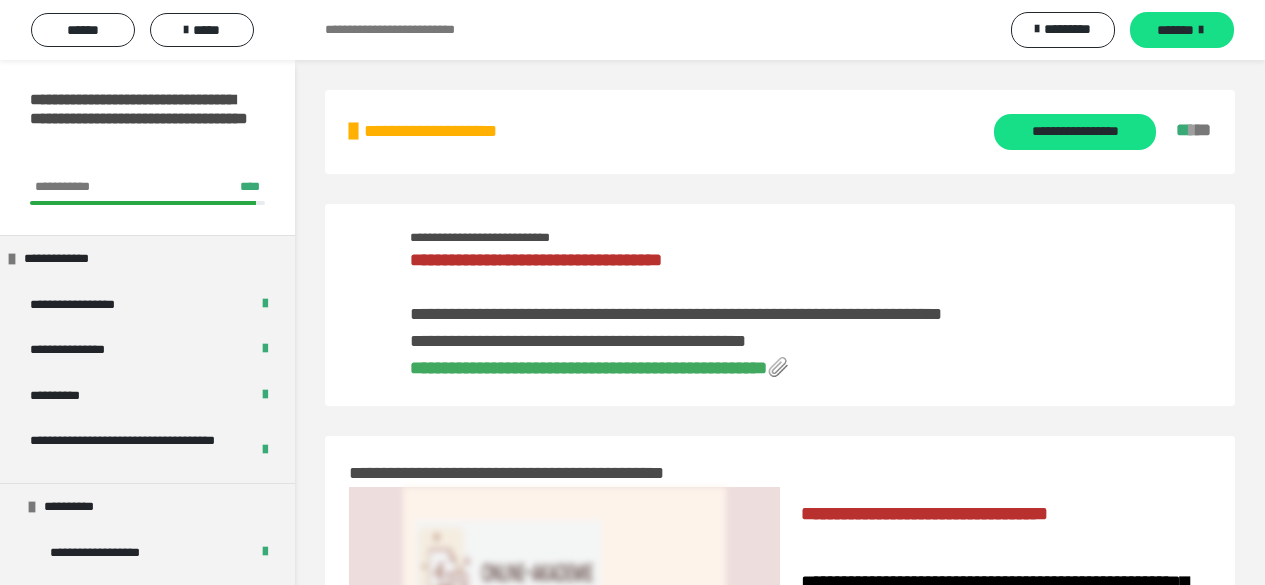scroll, scrollTop: 62, scrollLeft: 0, axis: vertical 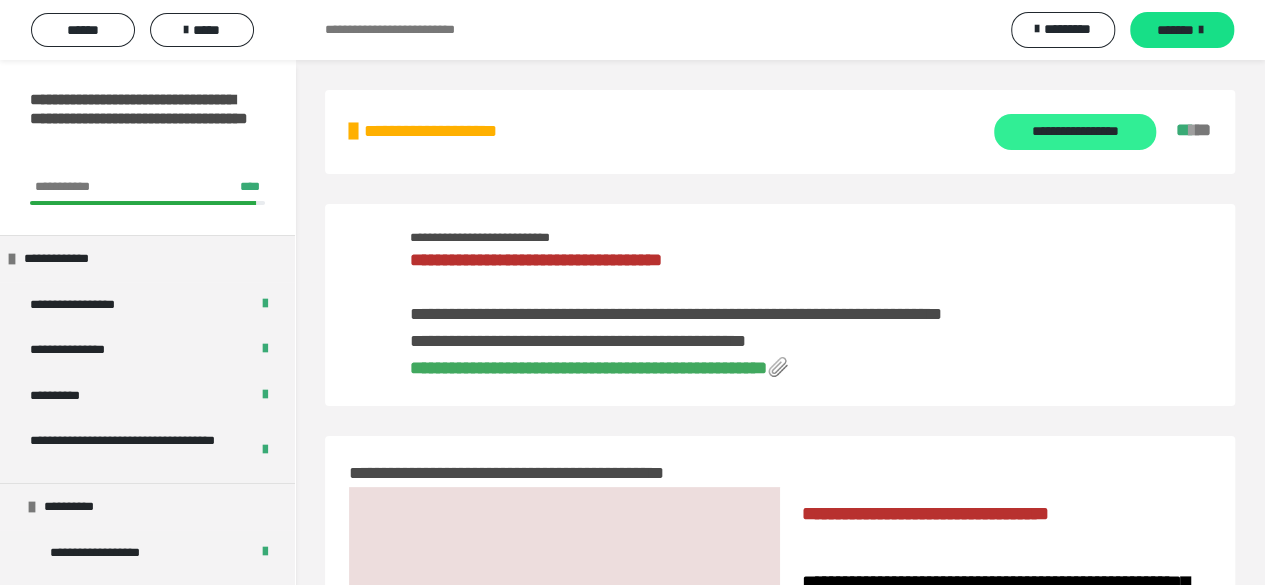 click on "**********" at bounding box center [1074, 132] 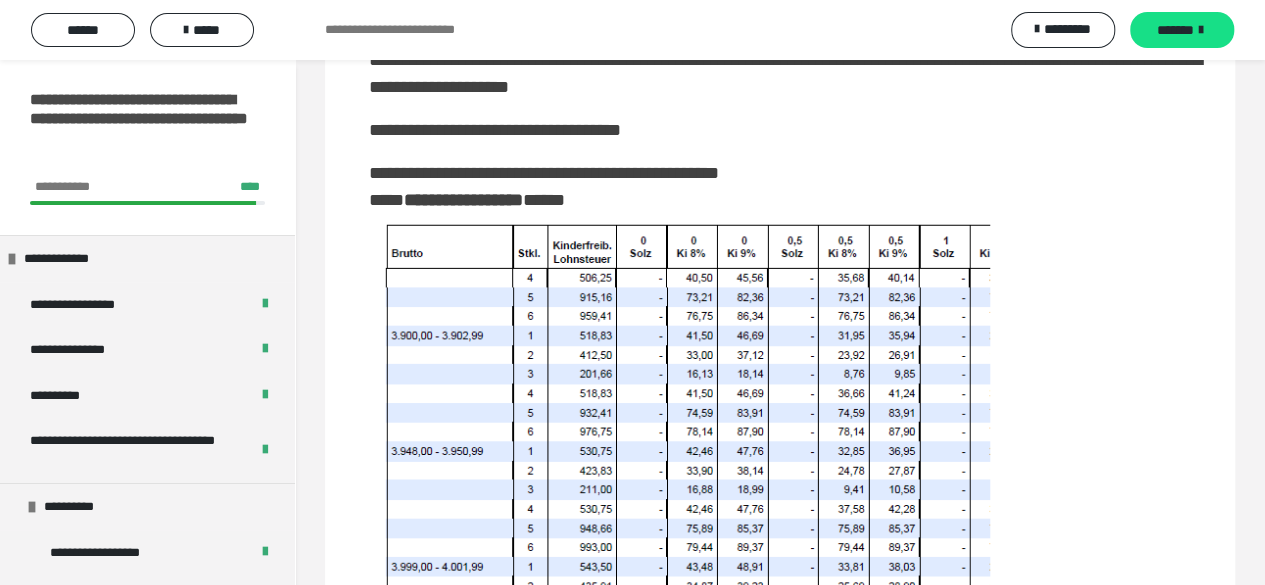 scroll, scrollTop: 2800, scrollLeft: 0, axis: vertical 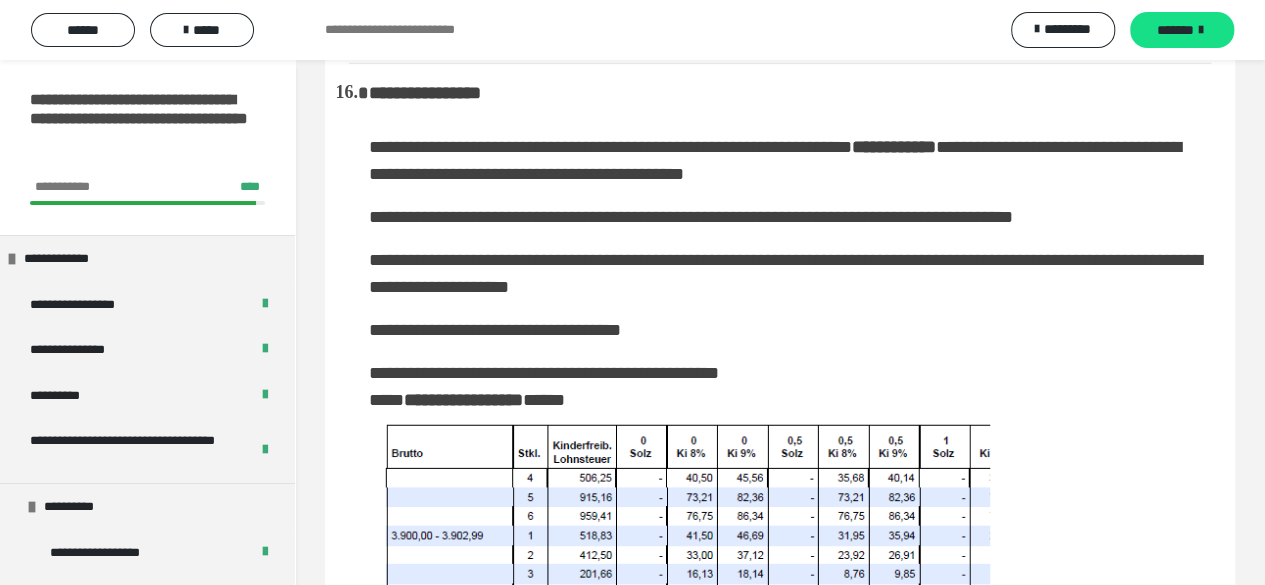 click on "**********" at bounding box center (780, 89) 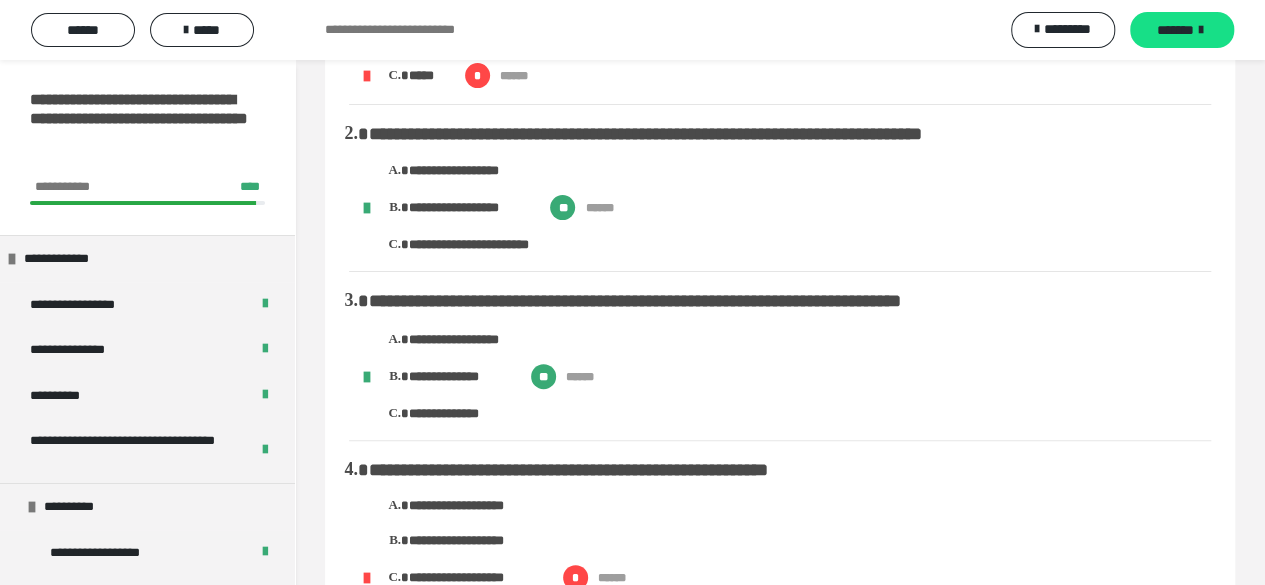 scroll, scrollTop: 0, scrollLeft: 0, axis: both 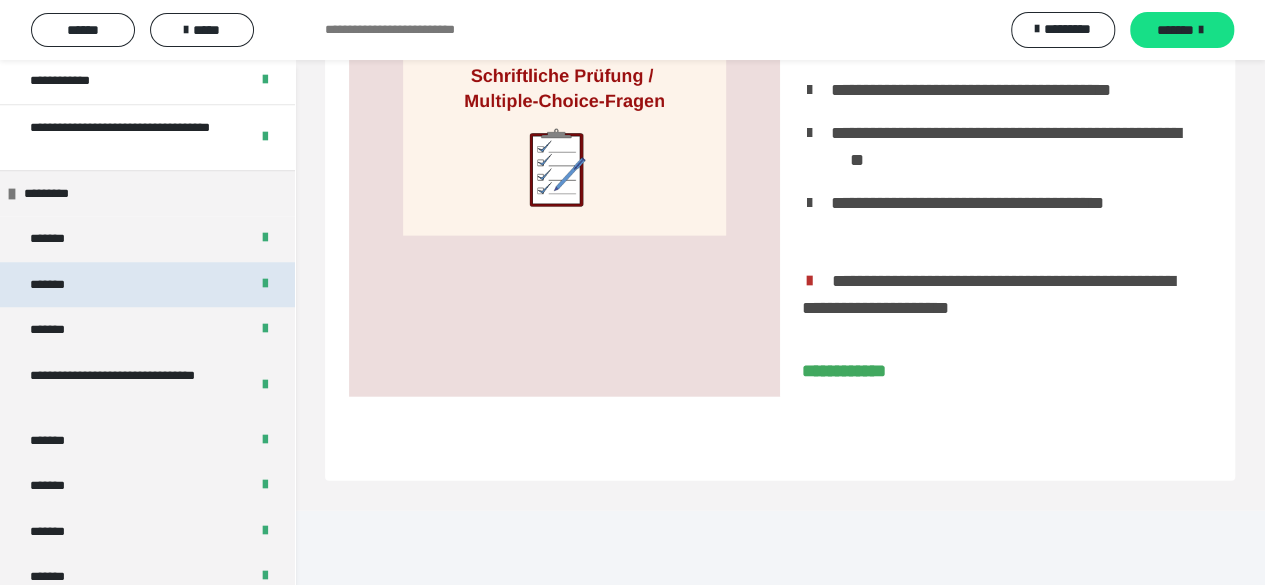 click on "*******" at bounding box center [147, 285] 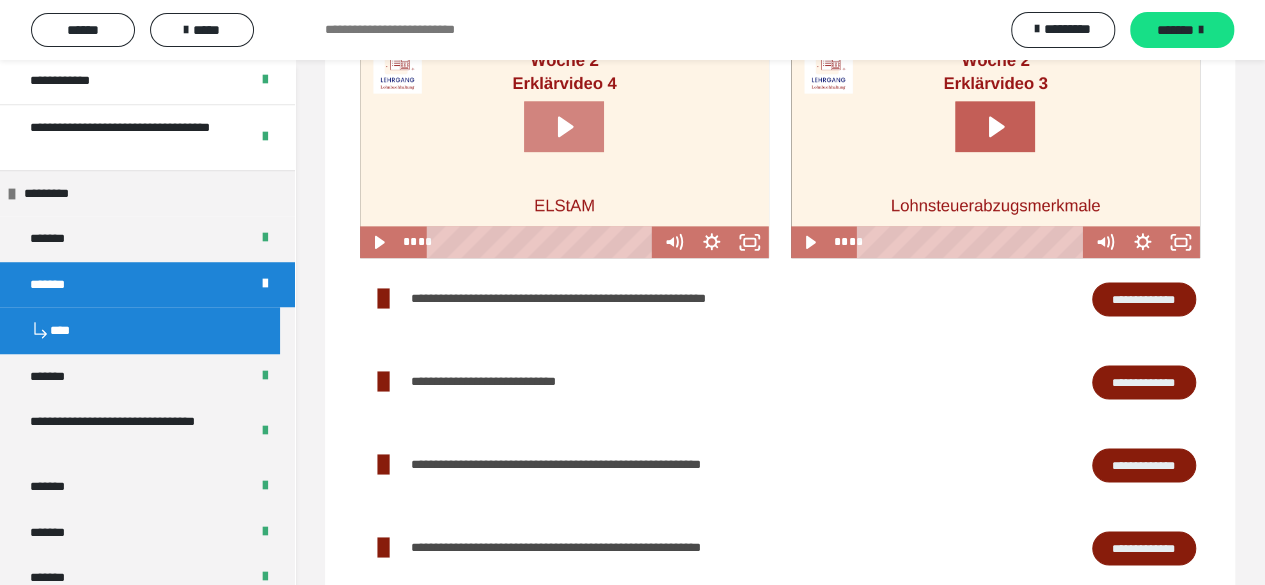 scroll, scrollTop: 954, scrollLeft: 0, axis: vertical 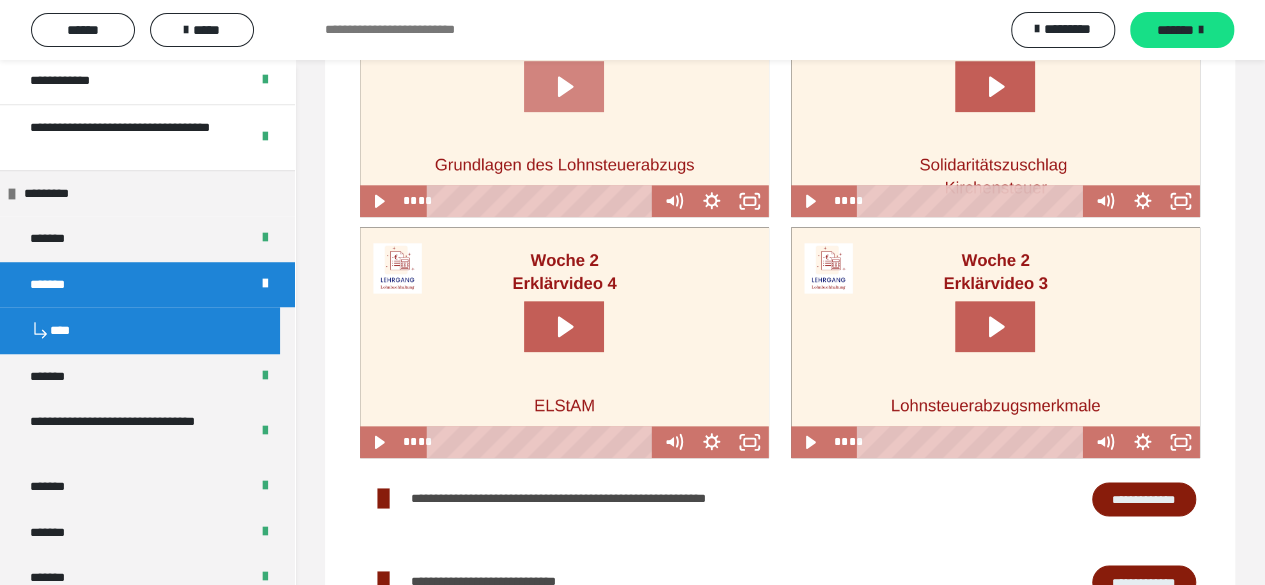 click 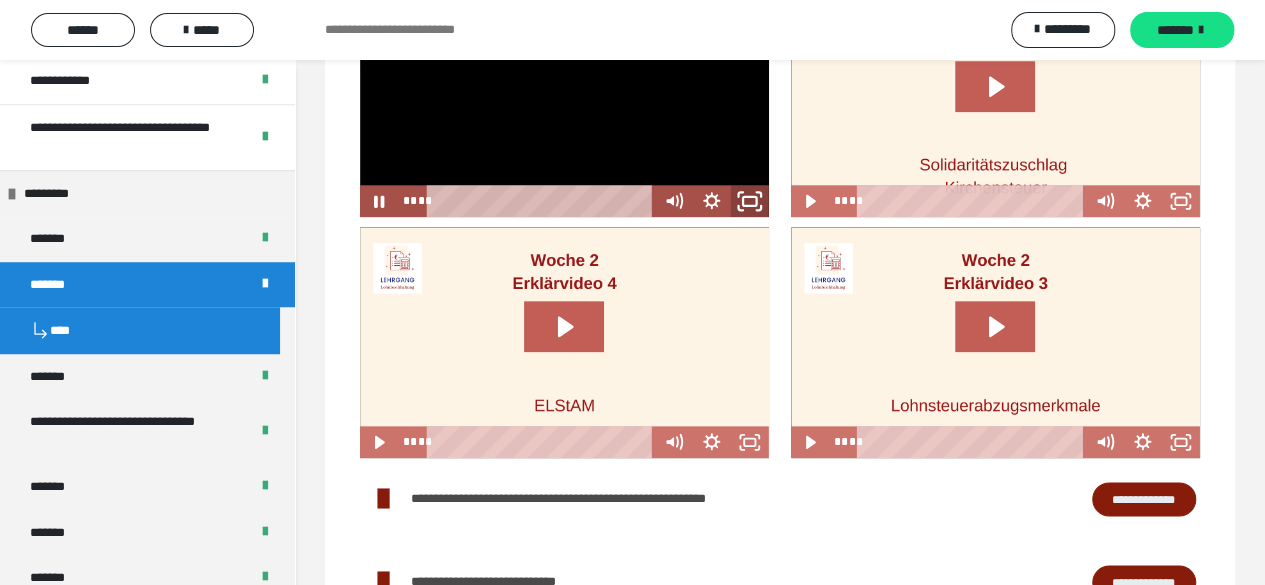 click 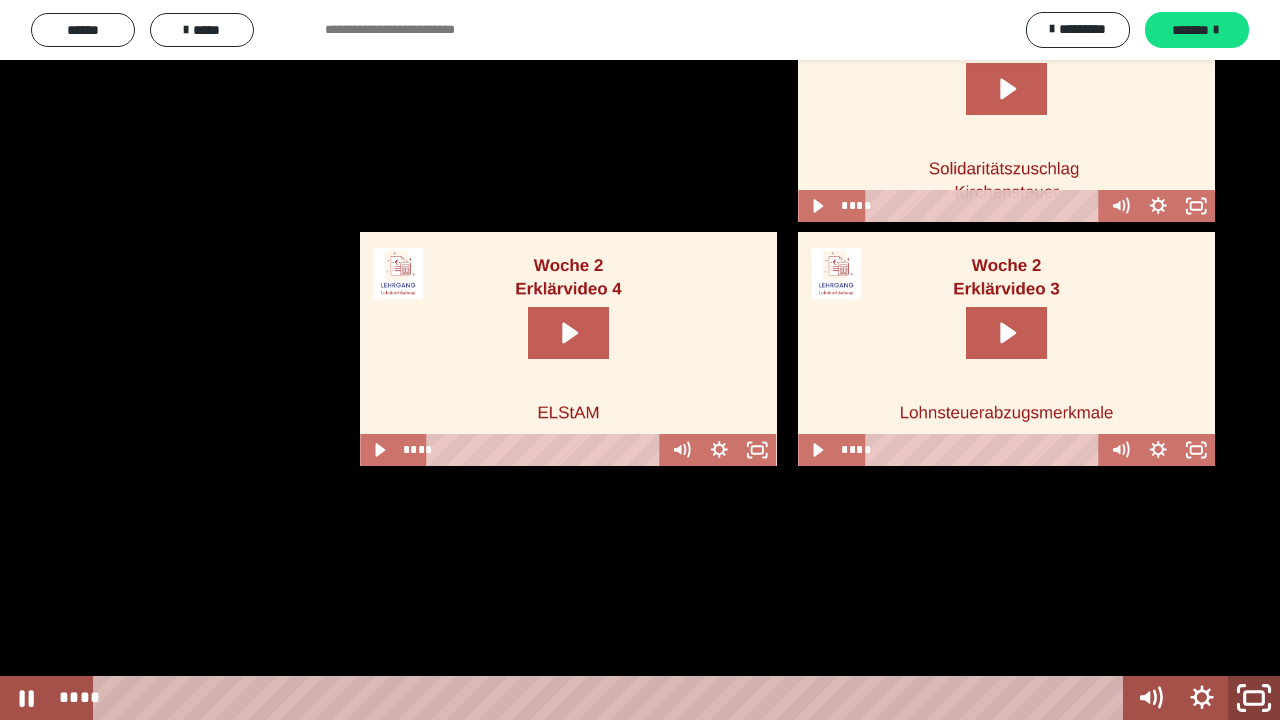 click 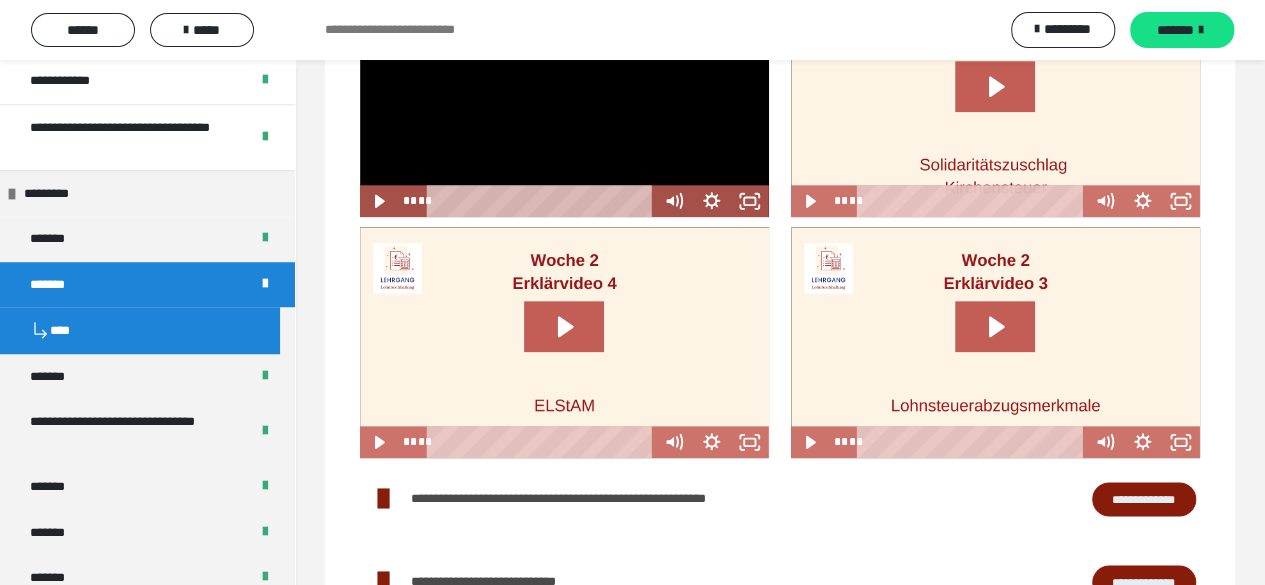 click at bounding box center (995, 102) 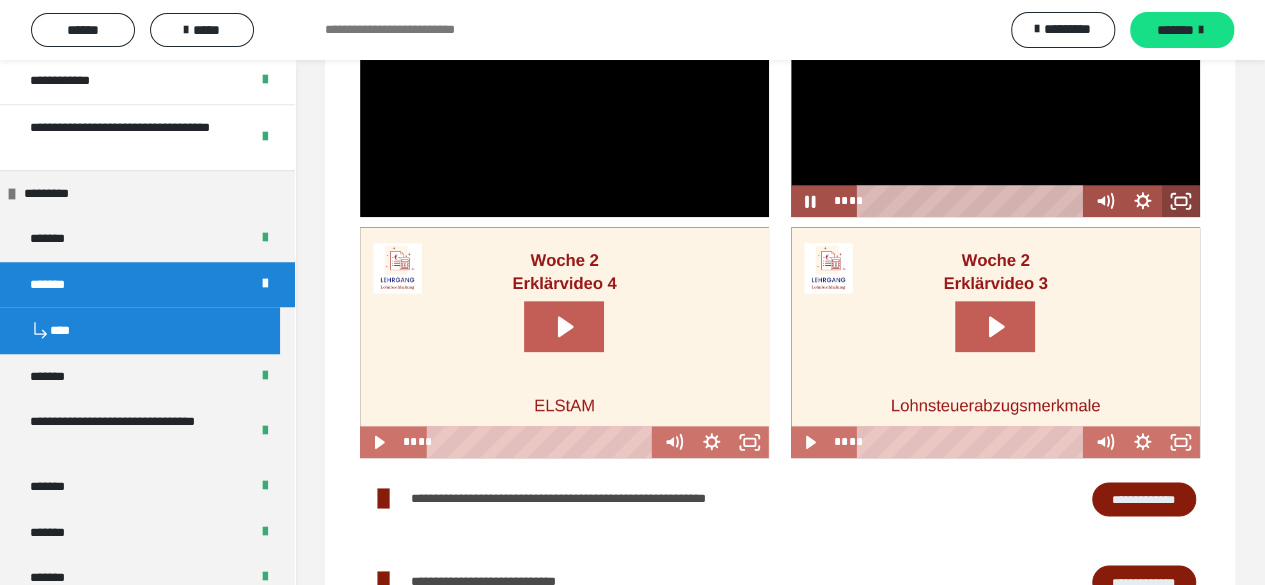drag, startPoint x: 1180, startPoint y: 393, endPoint x: 1180, endPoint y: 480, distance: 87 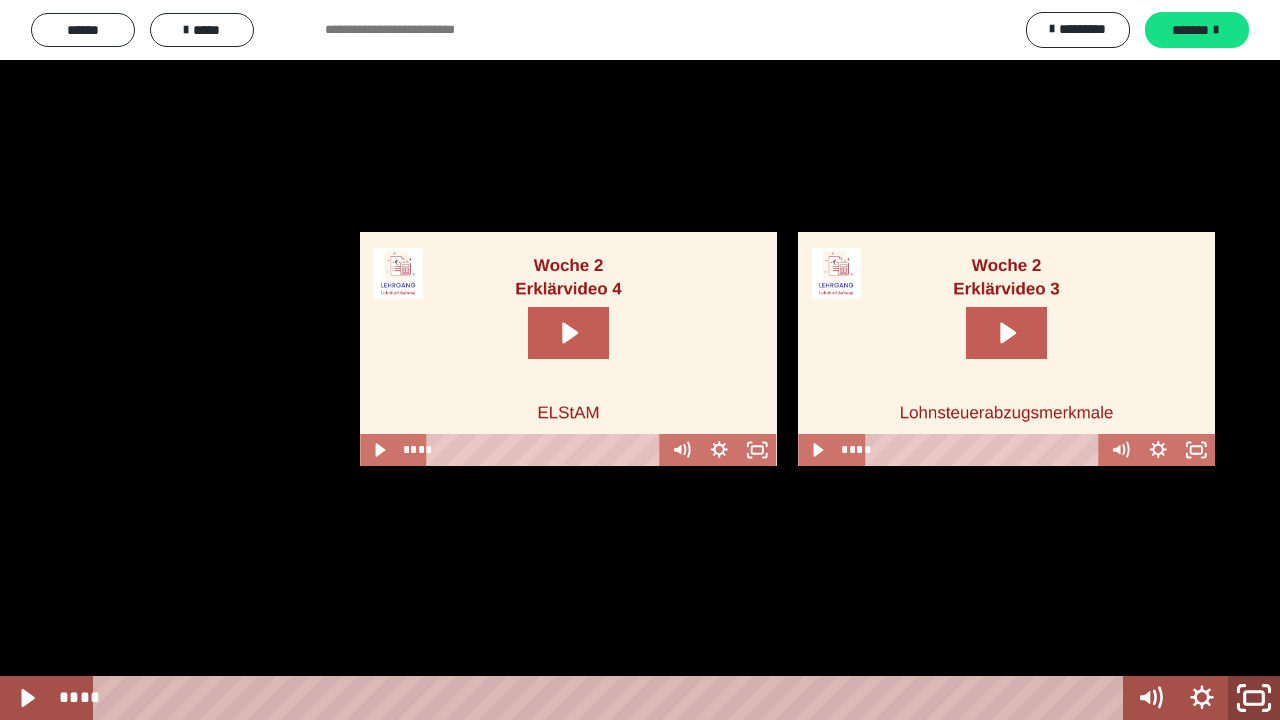 click 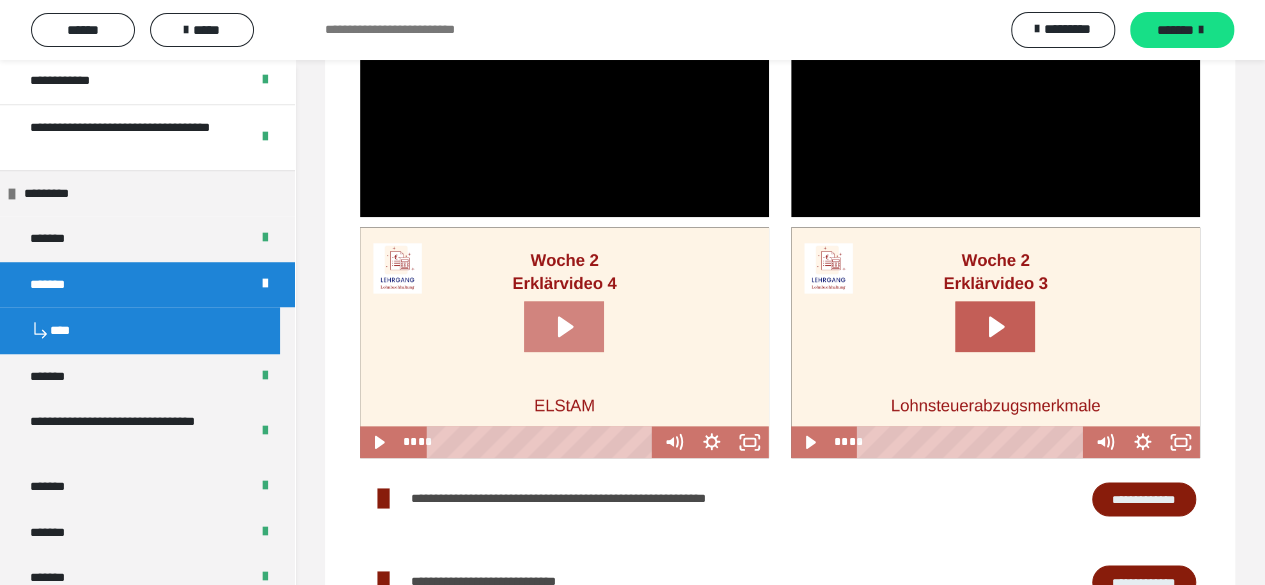 click 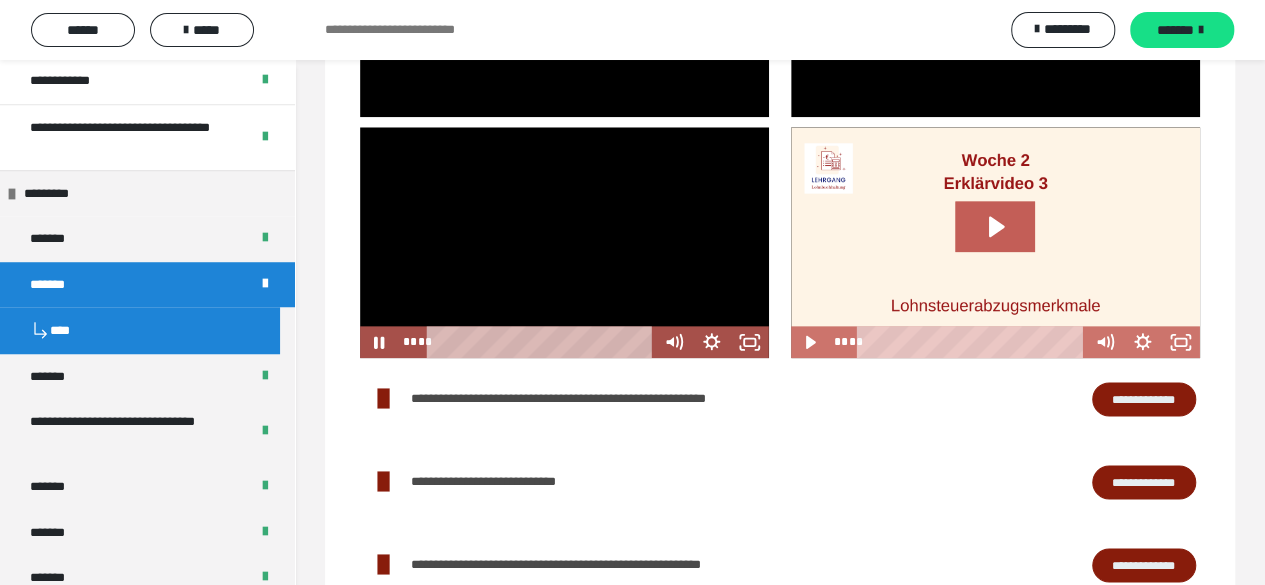 scroll, scrollTop: 1154, scrollLeft: 0, axis: vertical 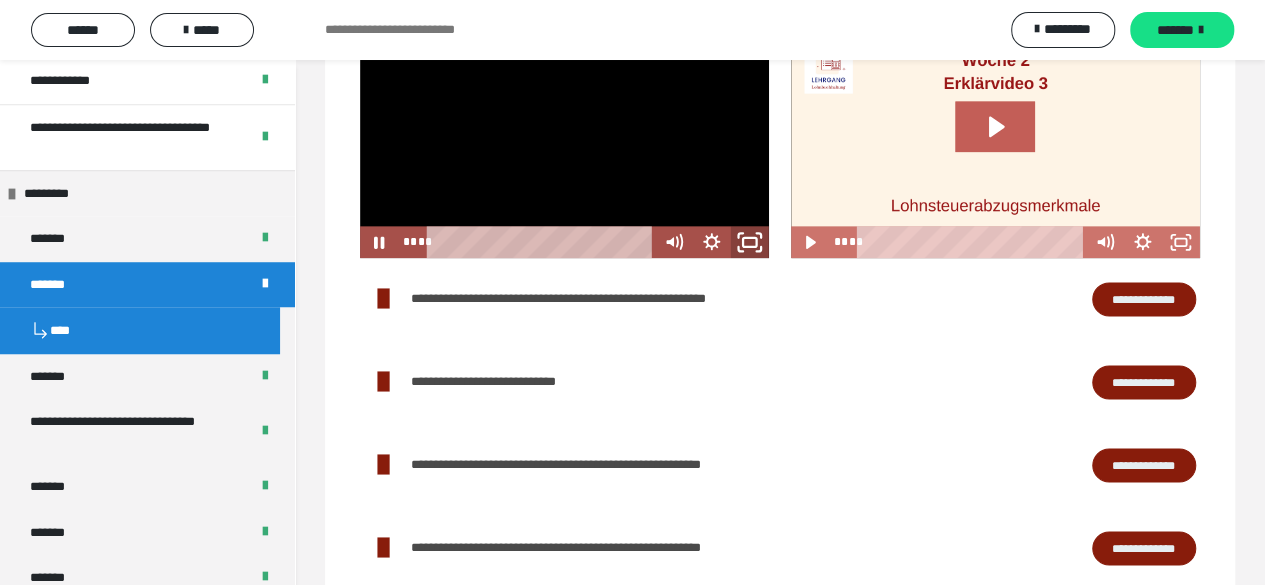 click 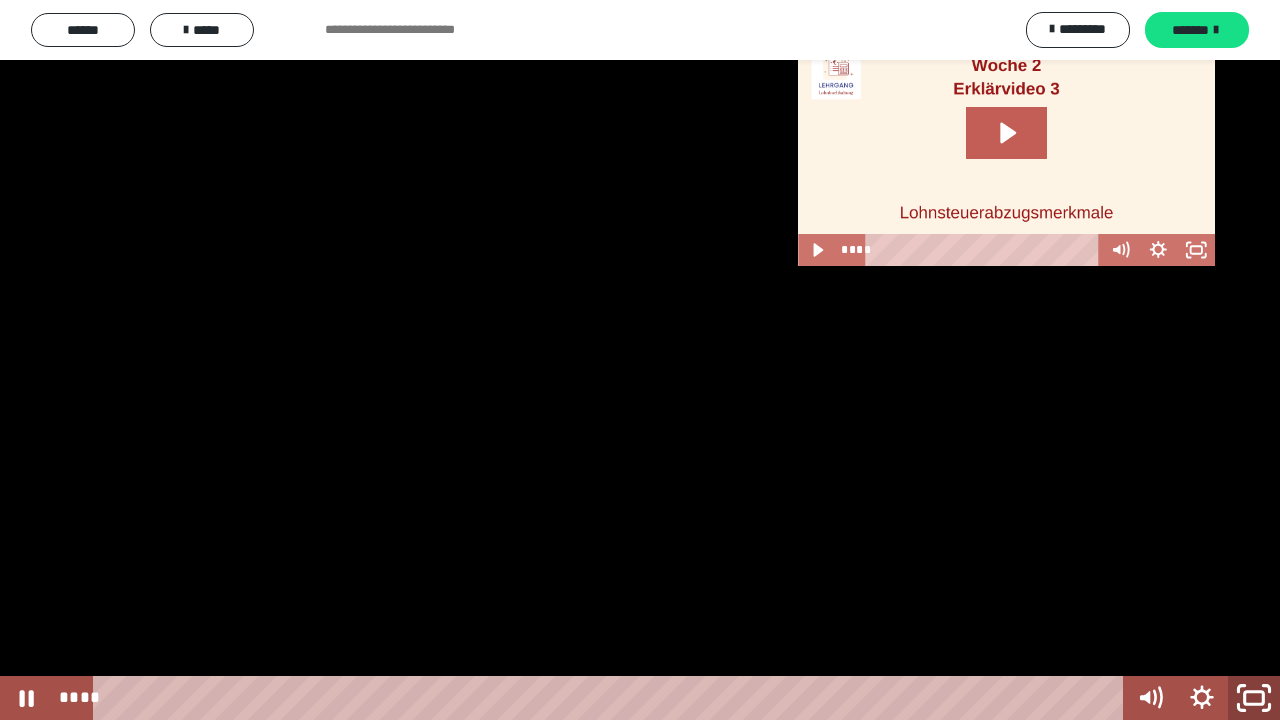 click 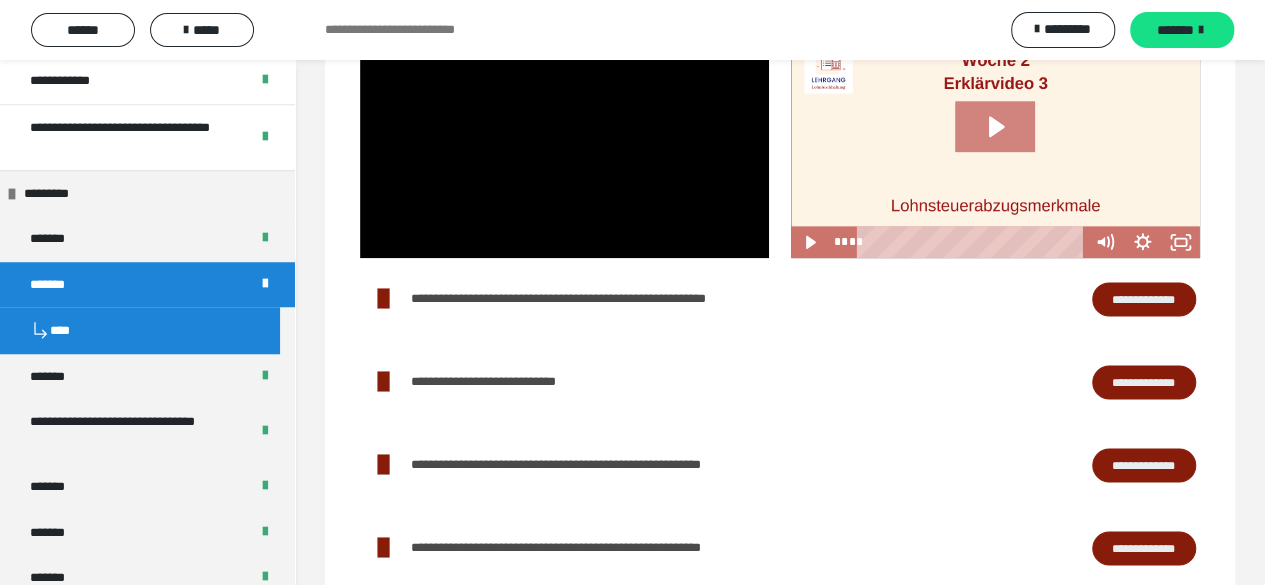 click 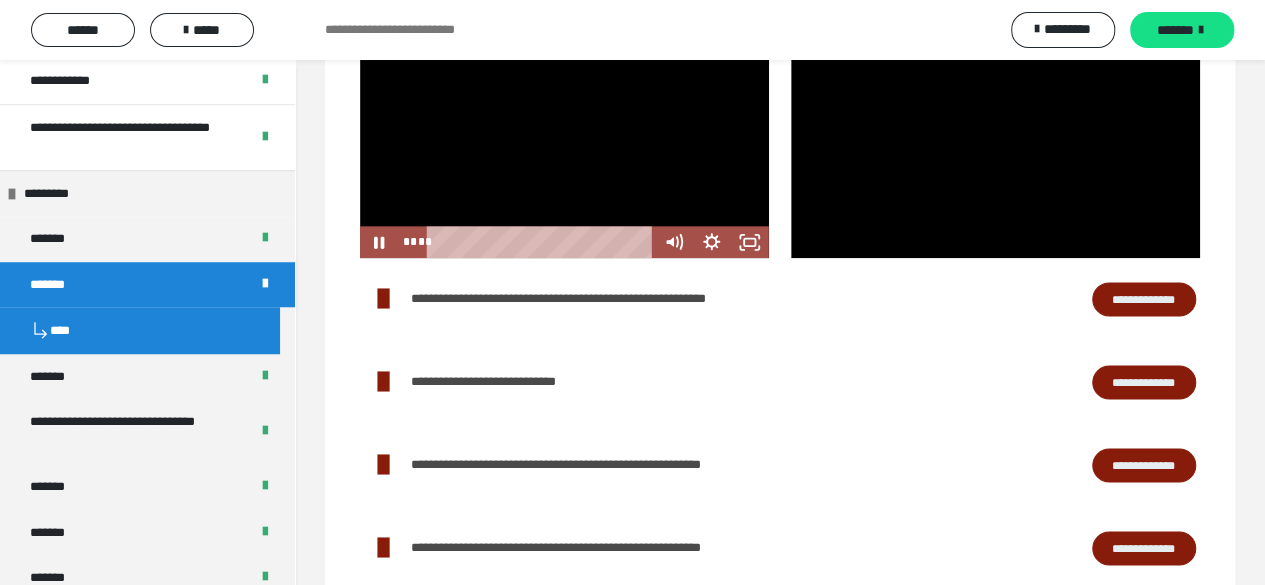 click at bounding box center [564, 142] 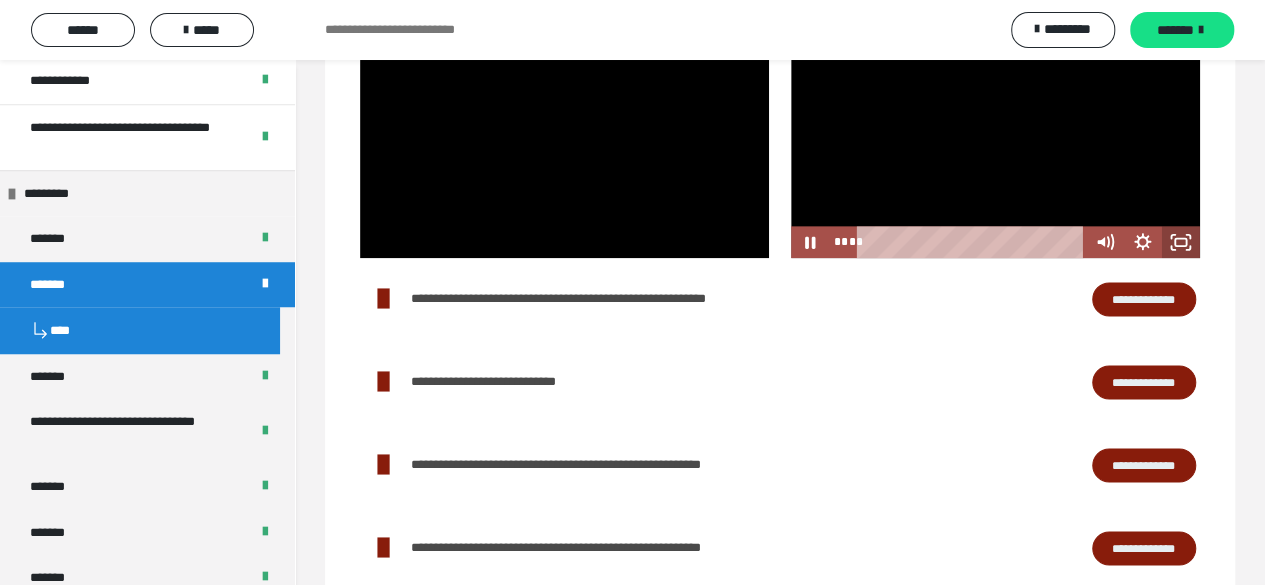 click 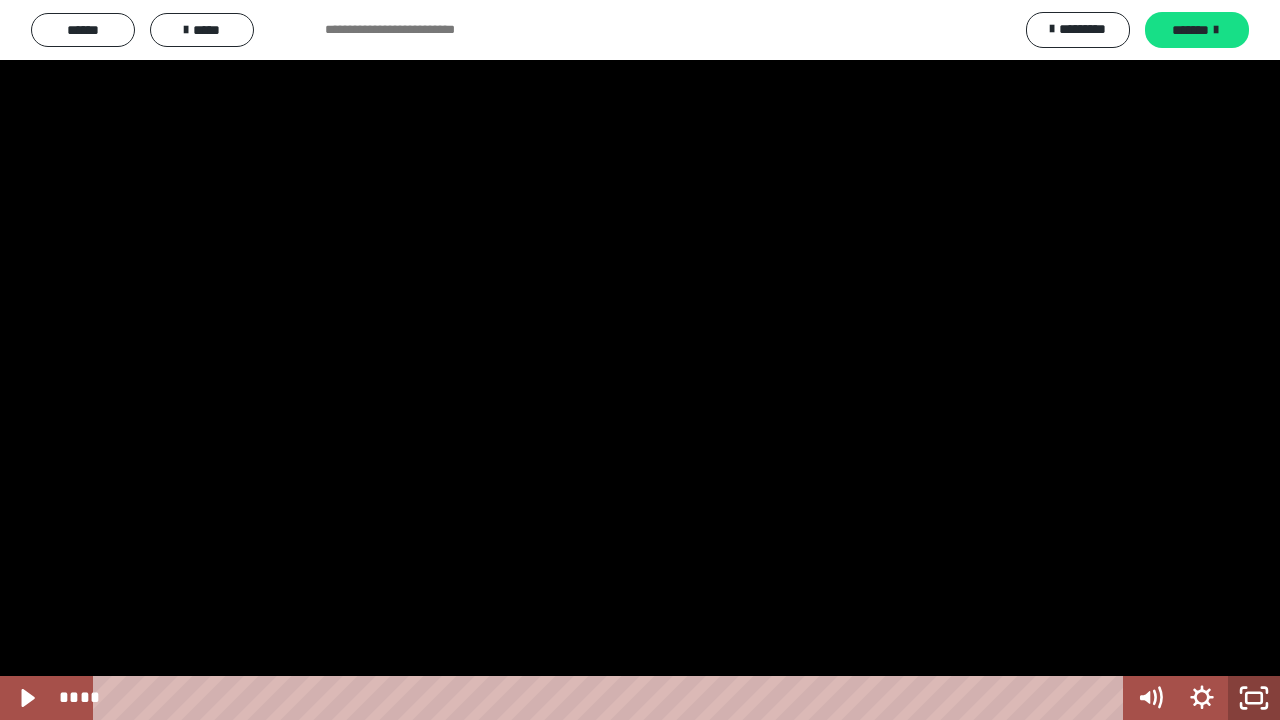 click 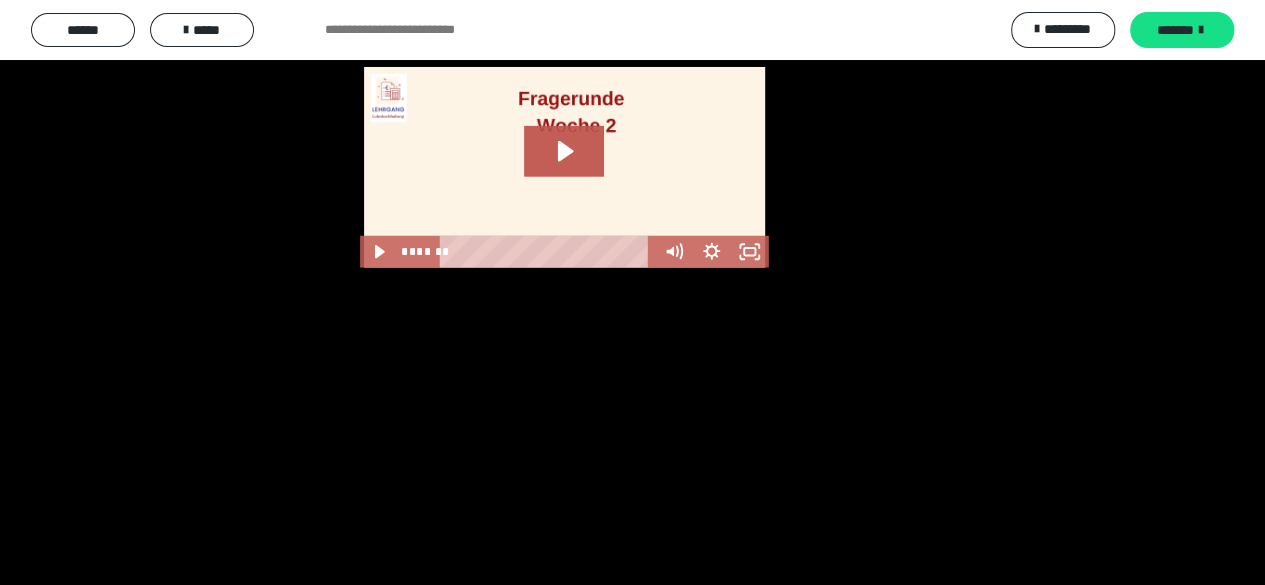 scroll, scrollTop: 2654, scrollLeft: 0, axis: vertical 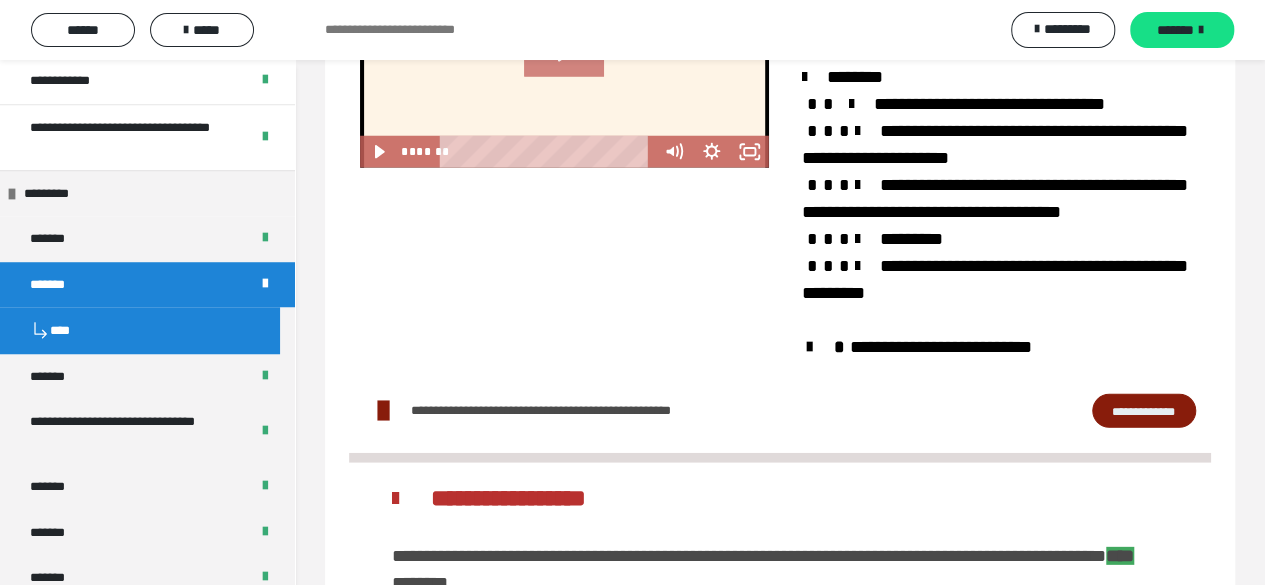 click 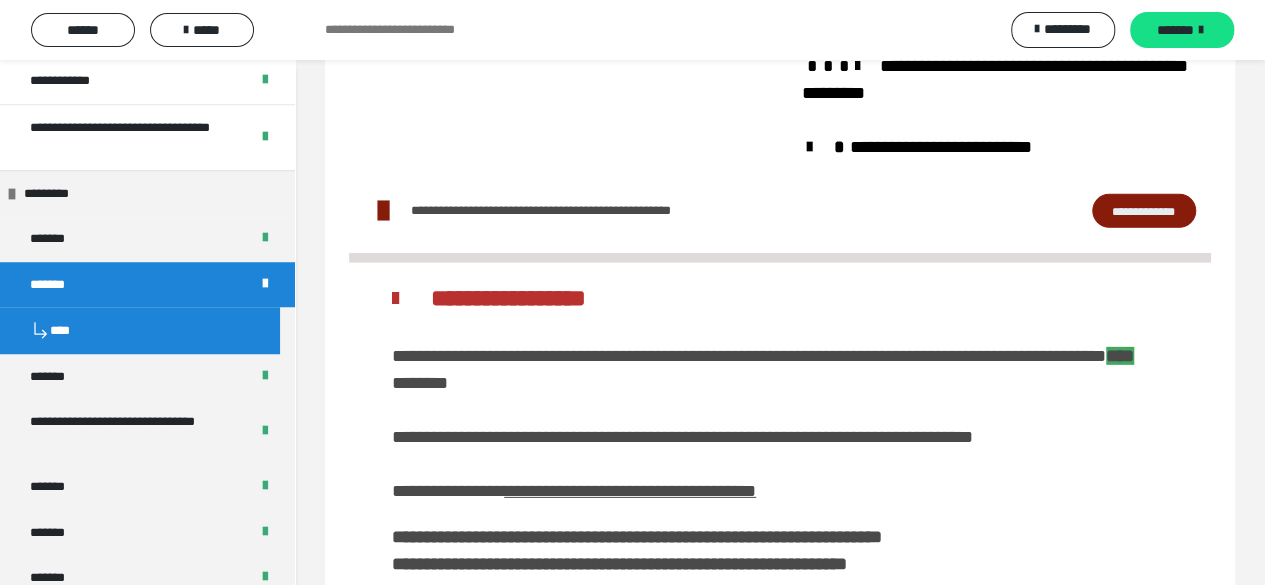 scroll, scrollTop: 2954, scrollLeft: 0, axis: vertical 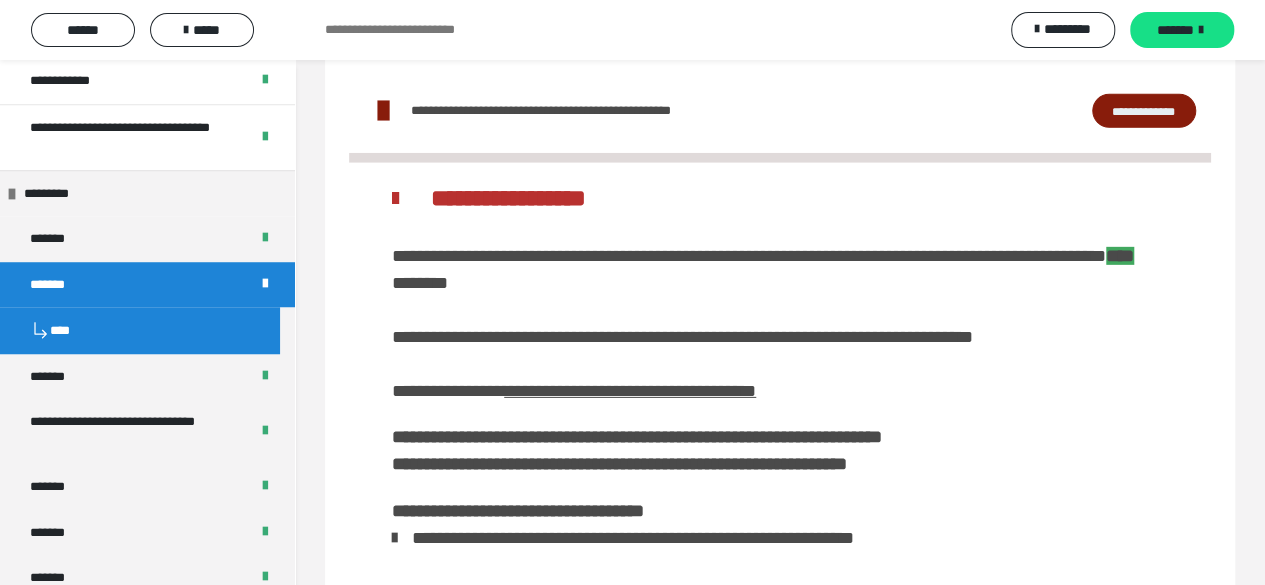 click on "**********" at bounding box center (1144, 110) 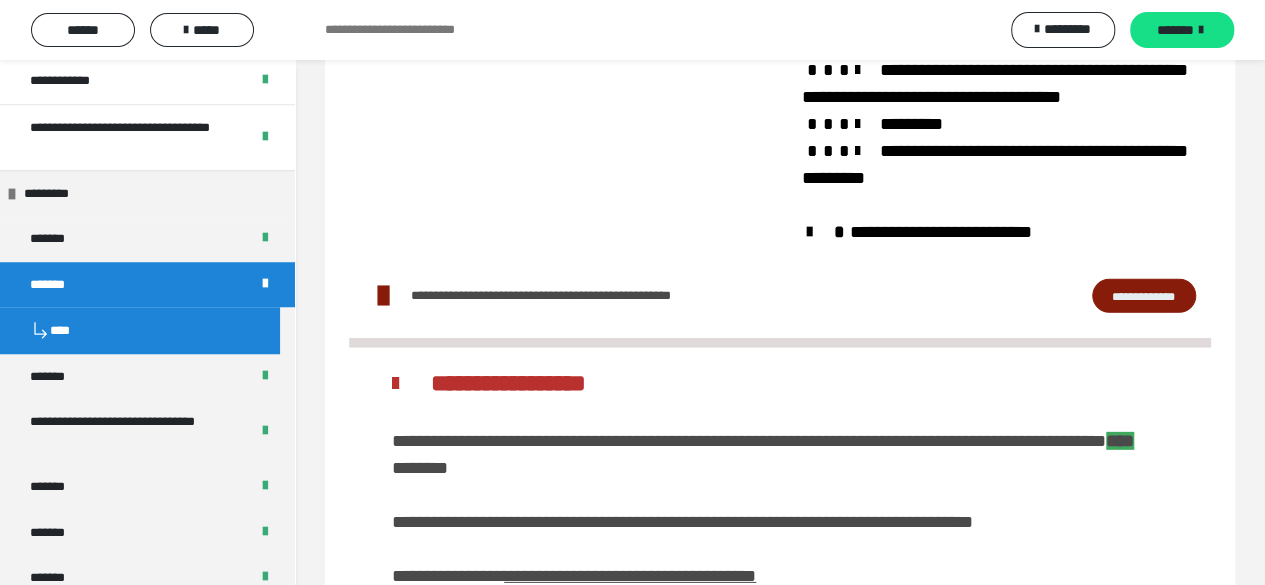scroll, scrollTop: 2669, scrollLeft: 0, axis: vertical 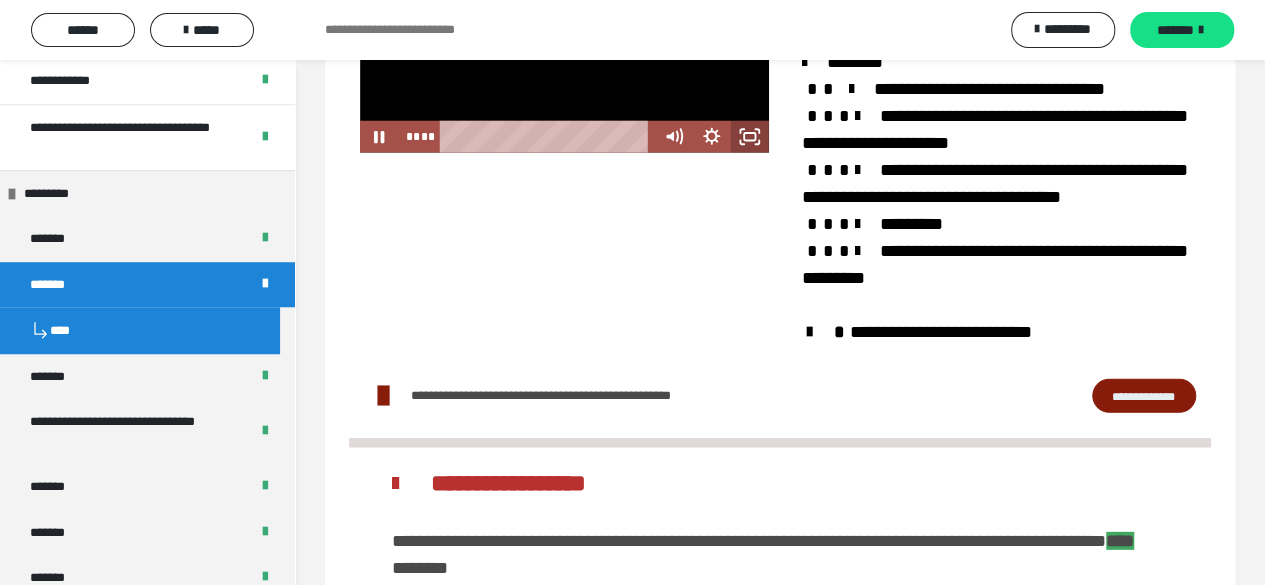 click 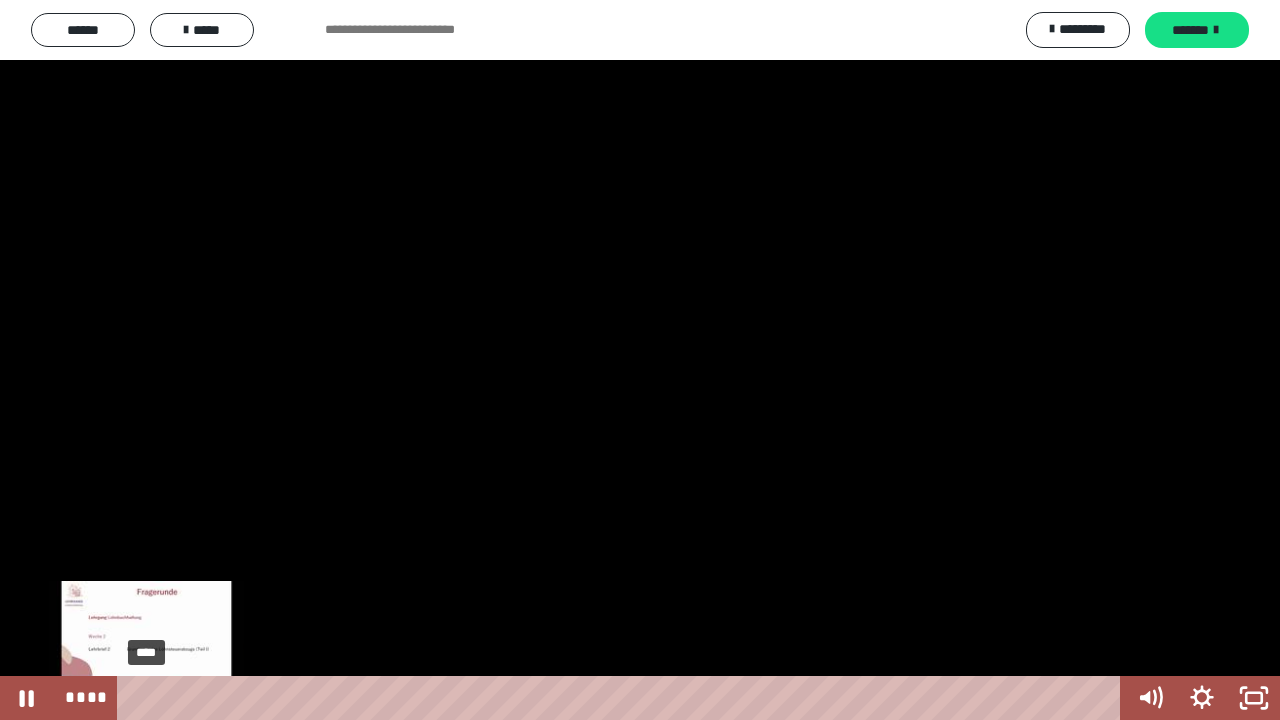 click on "****" at bounding box center (622, 698) 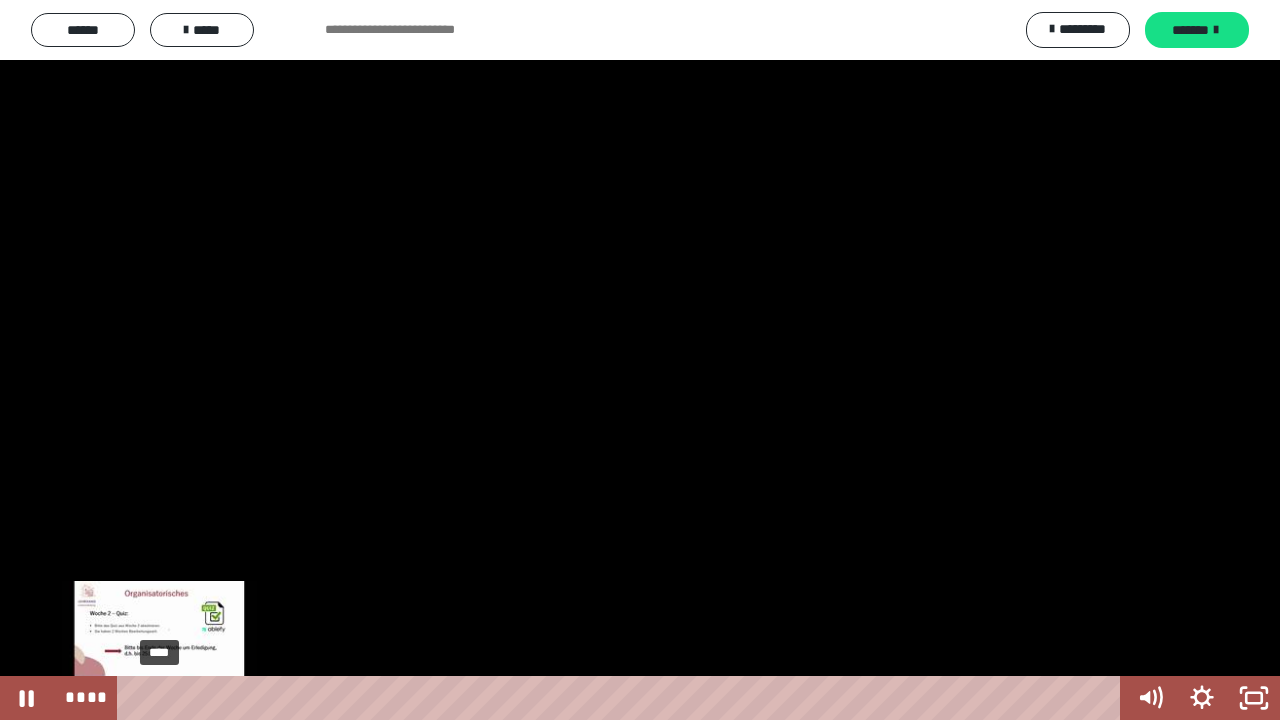 click on "****" at bounding box center [622, 698] 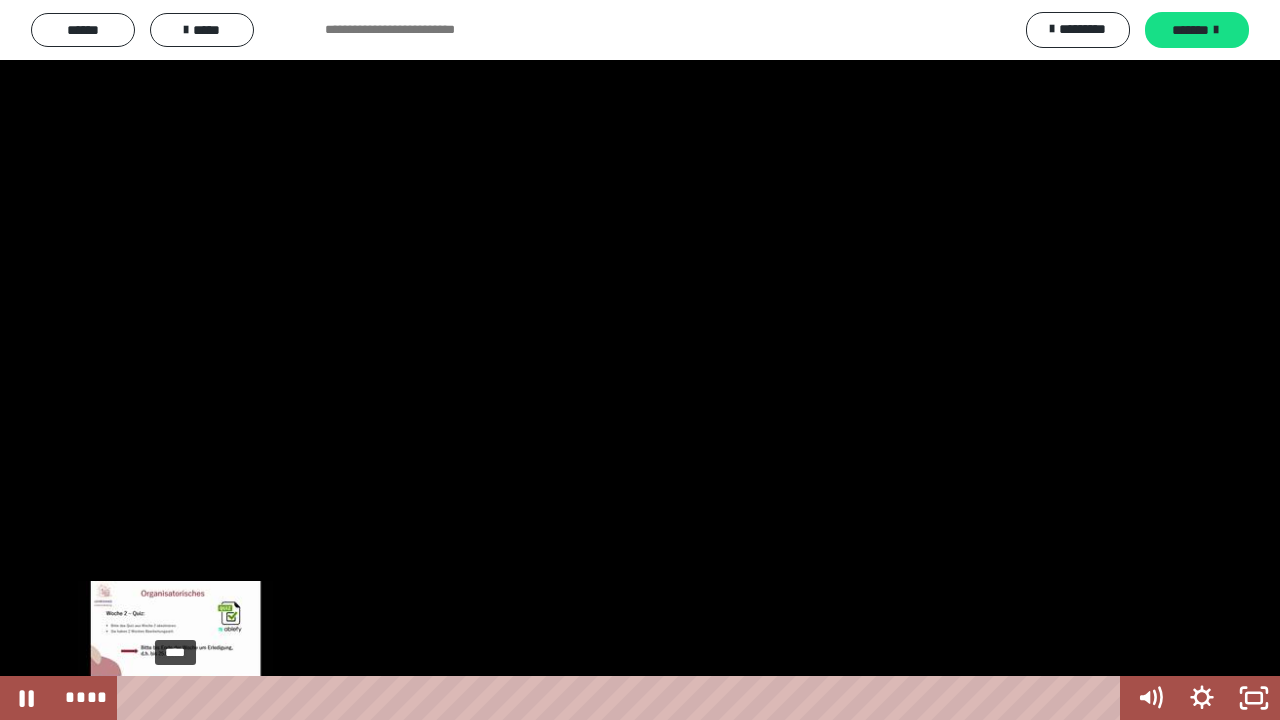 click on "****" at bounding box center (622, 698) 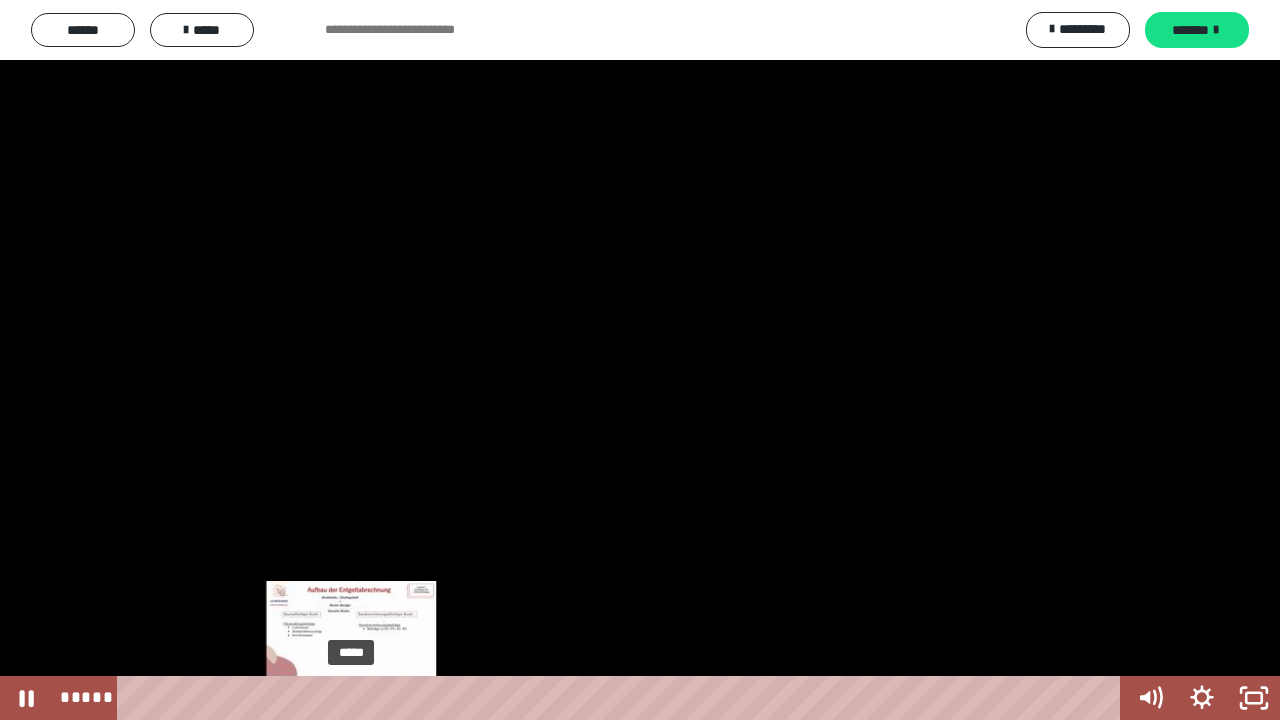 click on "*****" at bounding box center [622, 698] 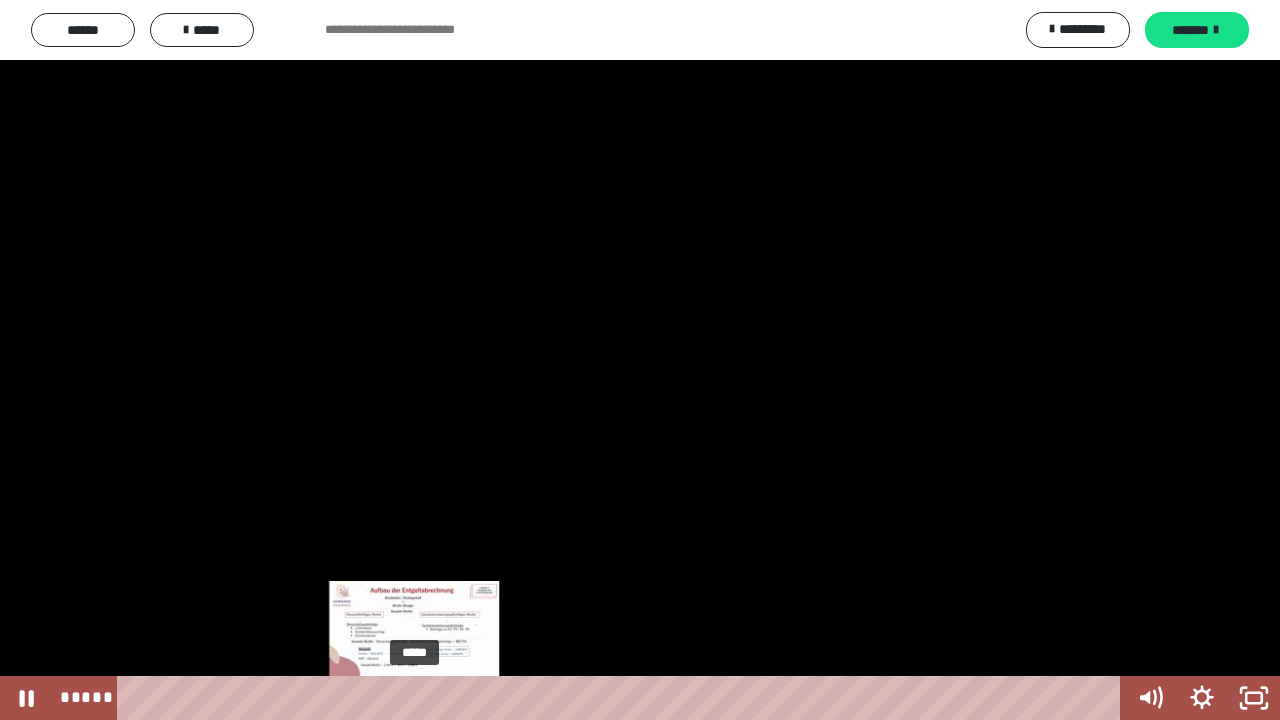 click on "*****" at bounding box center [622, 698] 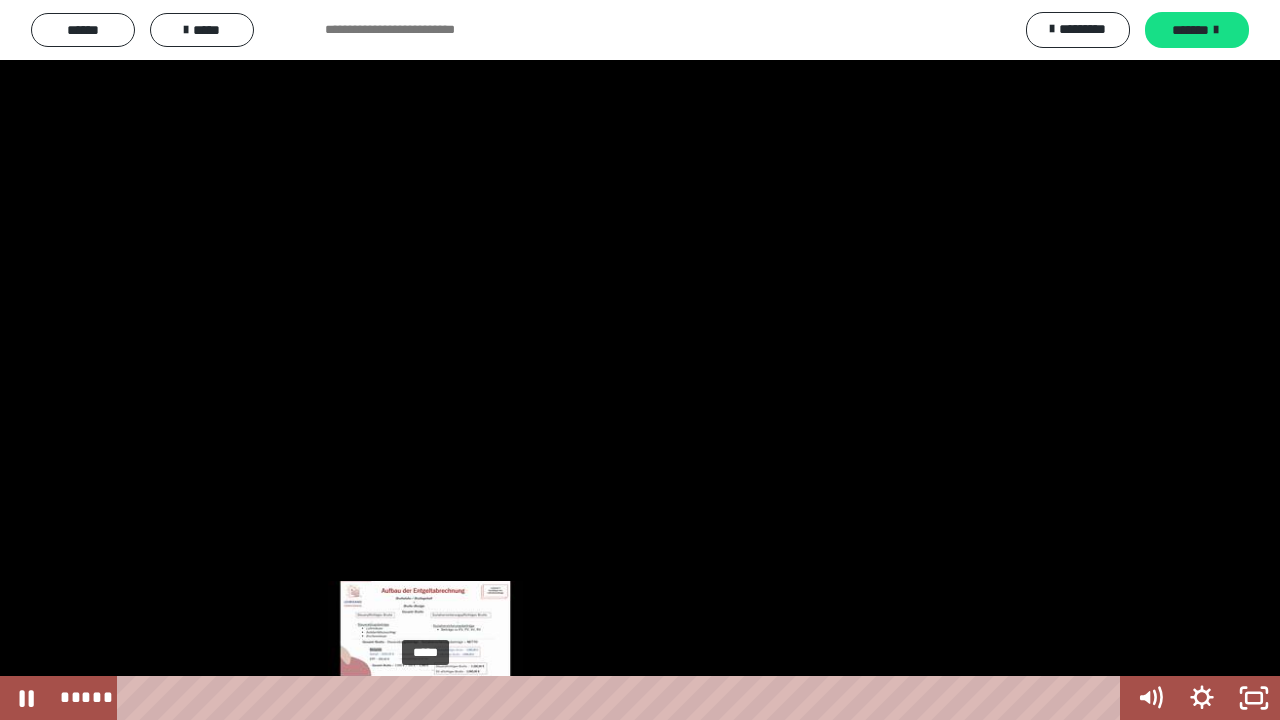 click on "*****" at bounding box center [622, 698] 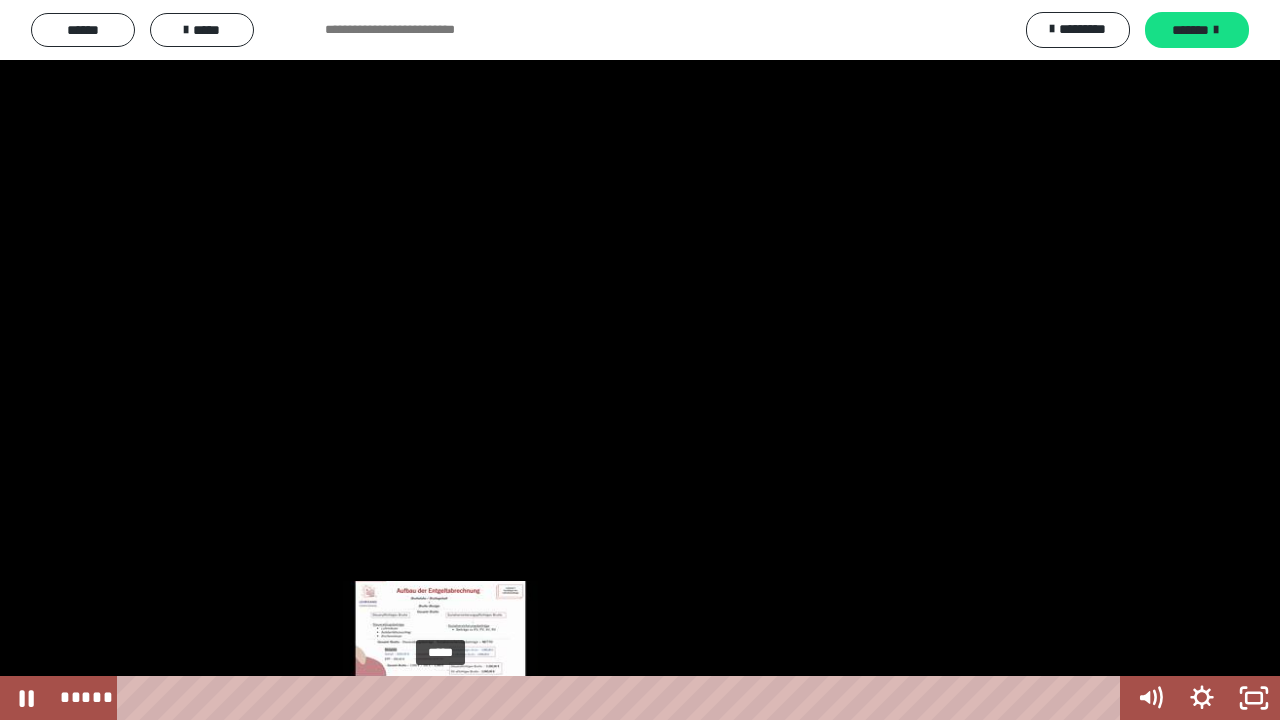 click on "*****" at bounding box center (622, 698) 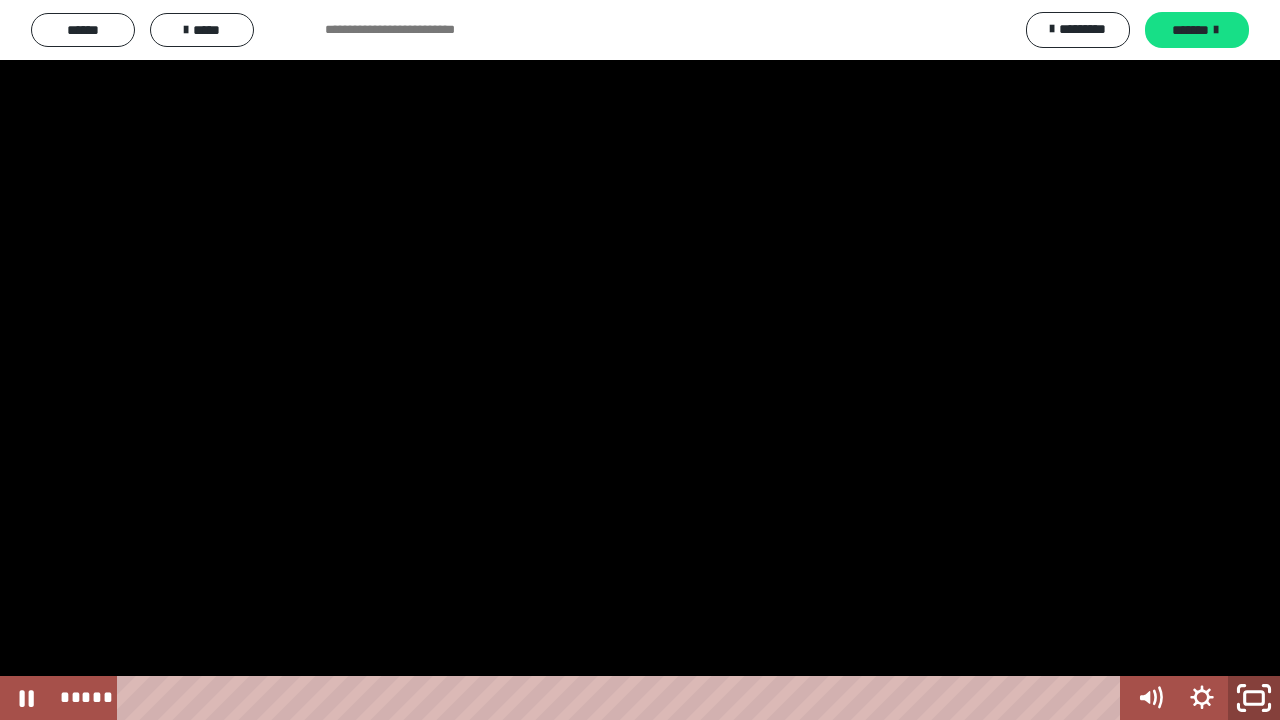 click 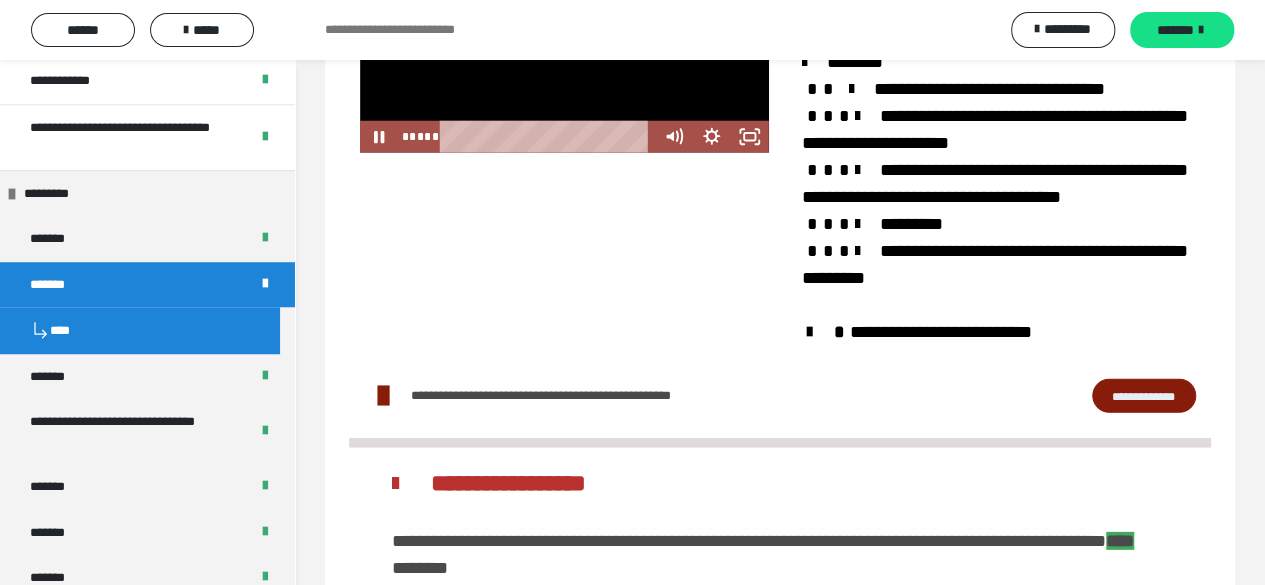 click at bounding box center [564, 52] 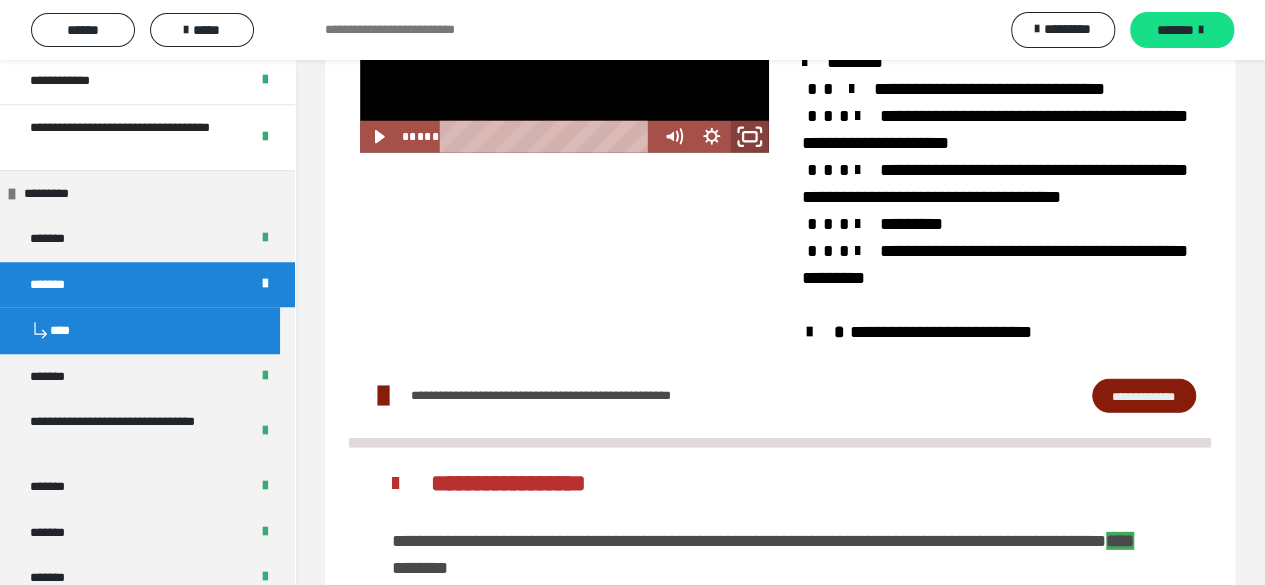 click 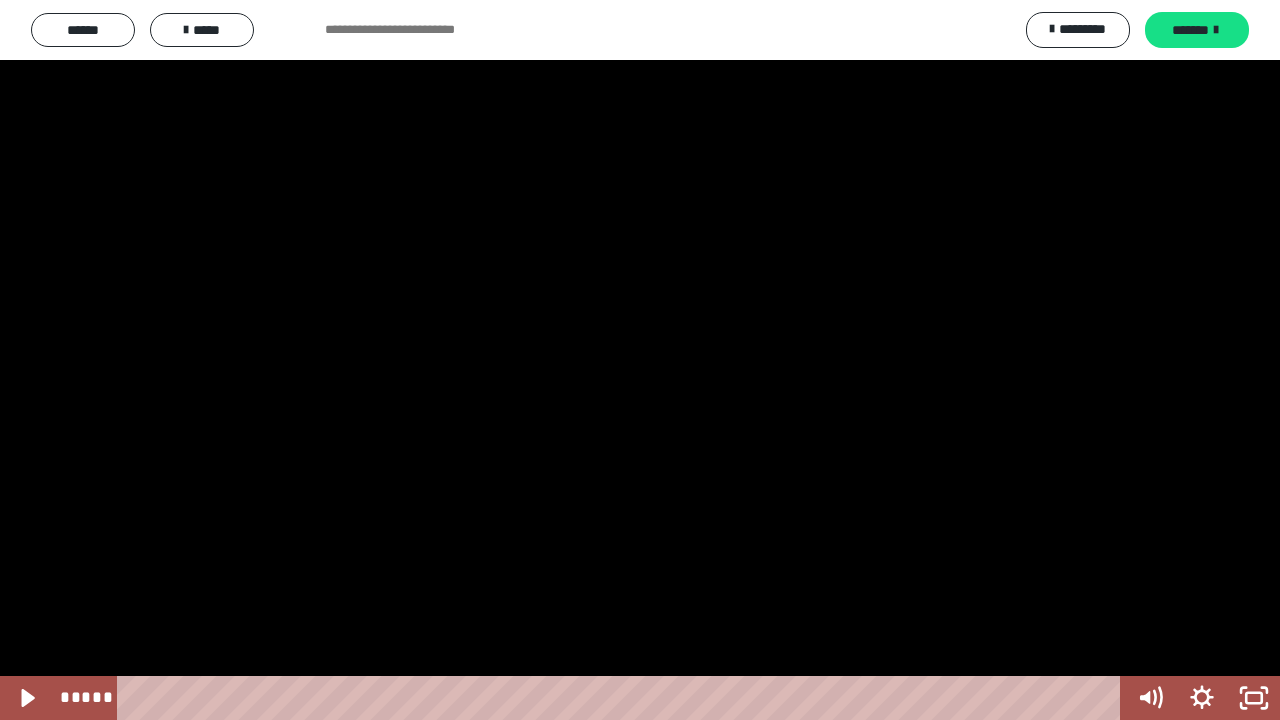 click at bounding box center (640, 360) 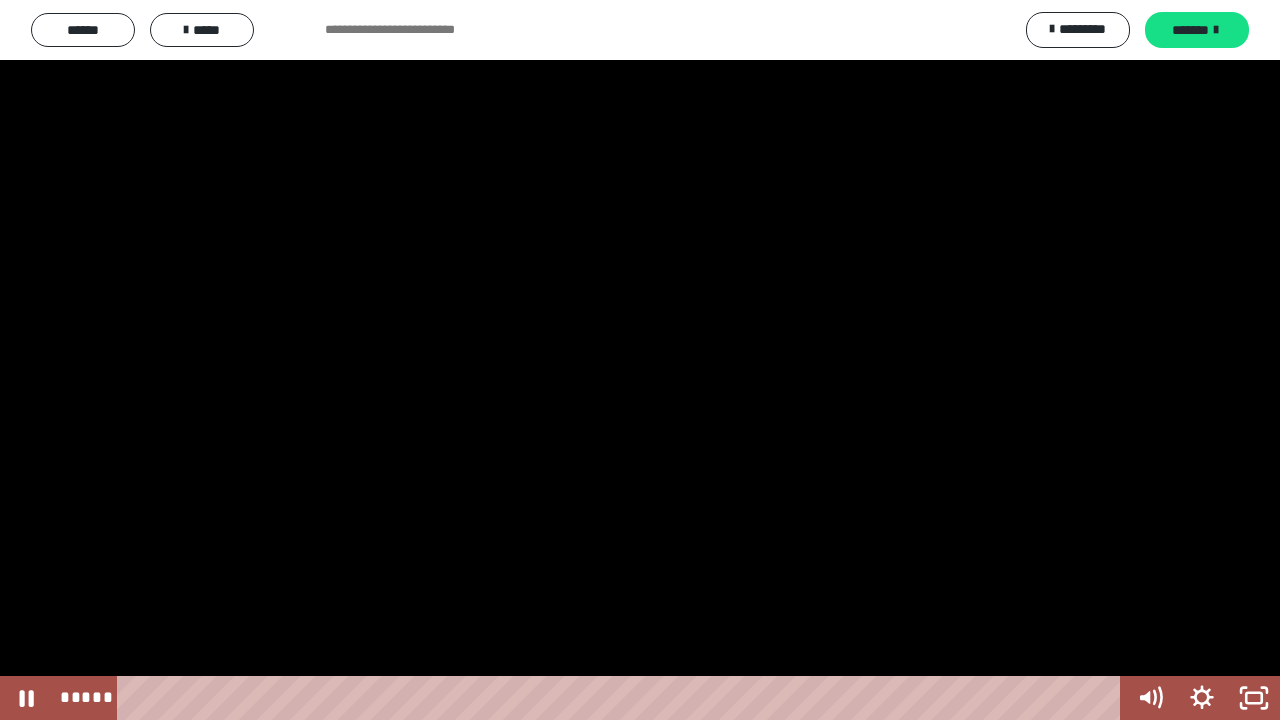 type 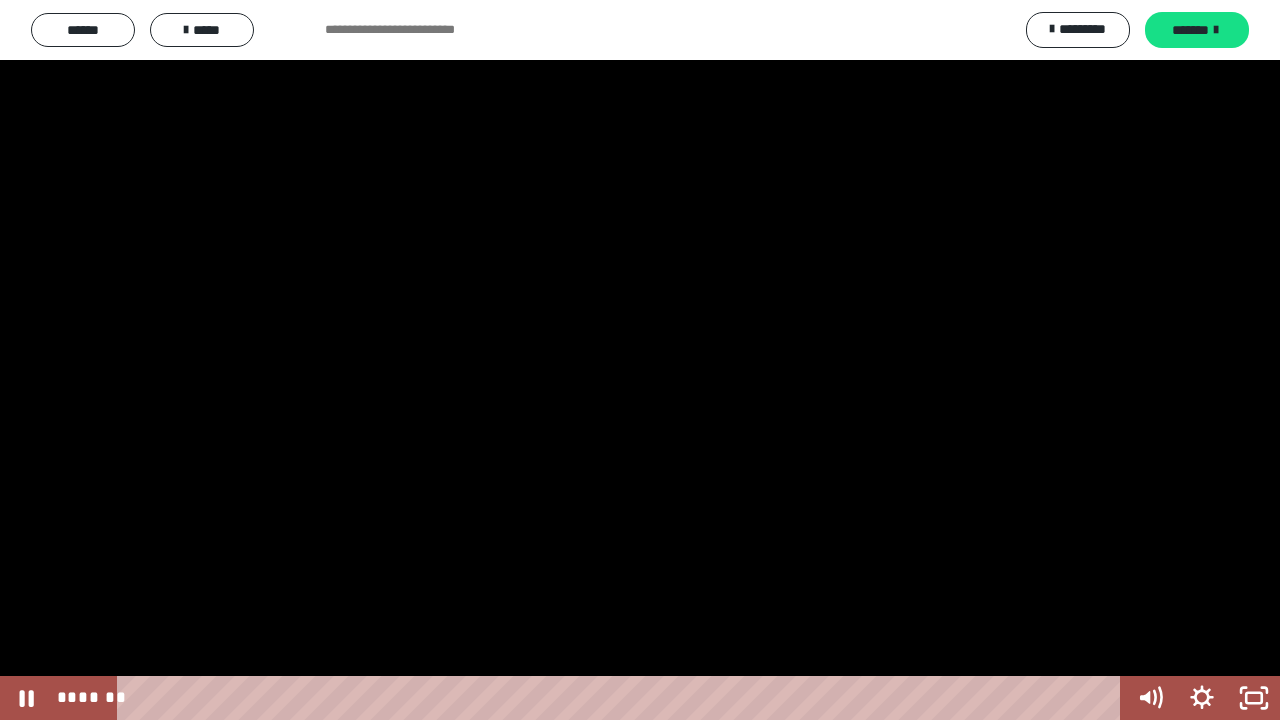 click at bounding box center [0, 0] 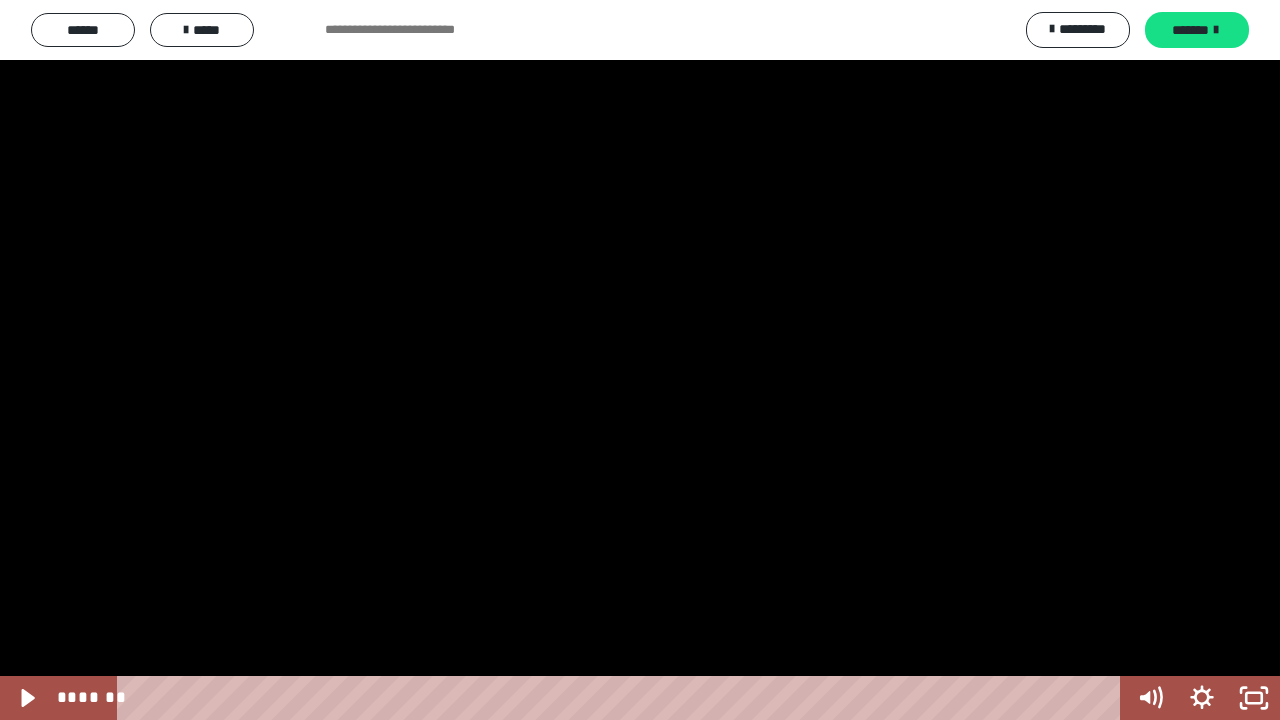 click at bounding box center [640, 360] 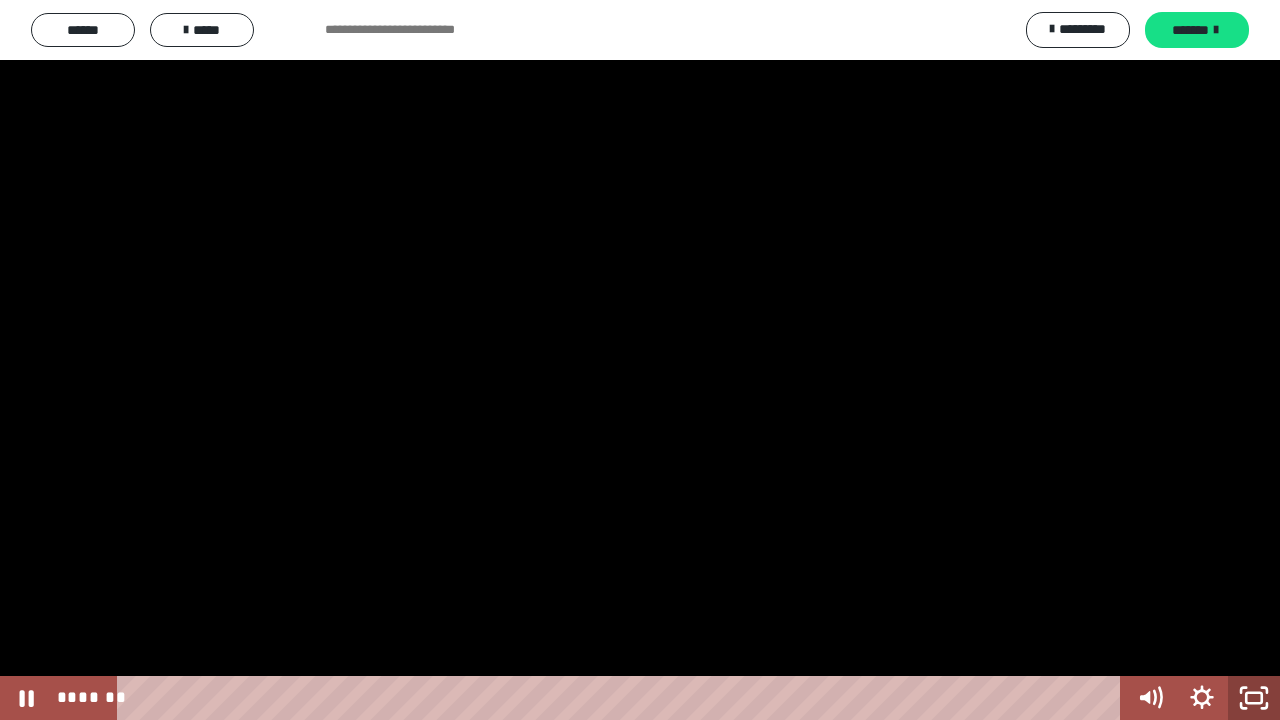 click 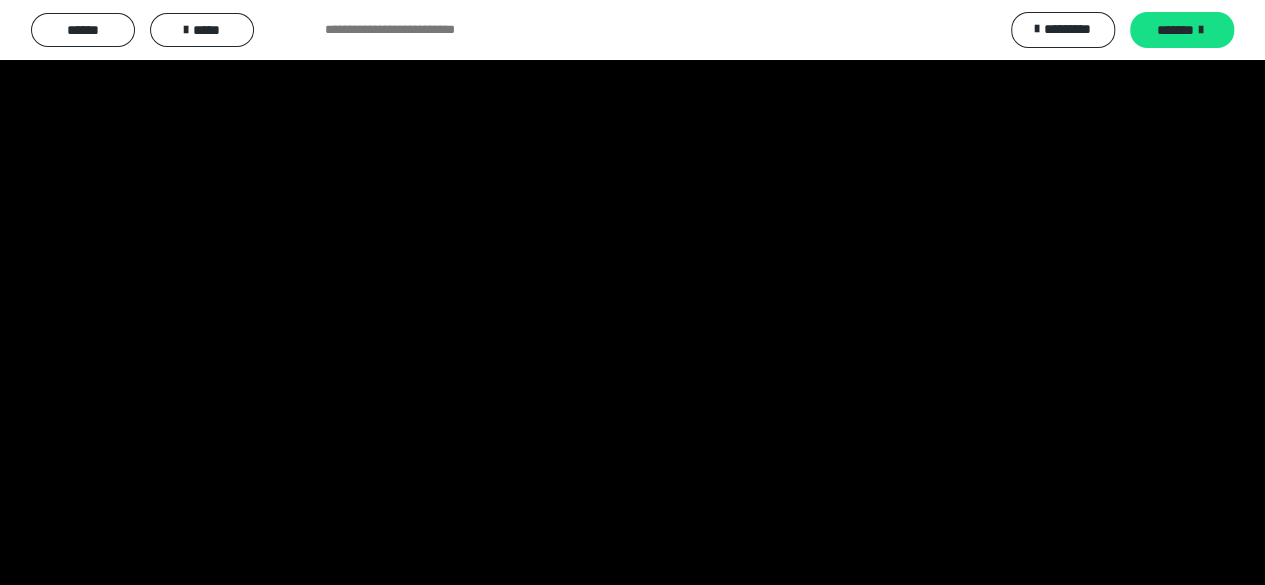 scroll, scrollTop: 2469, scrollLeft: 0, axis: vertical 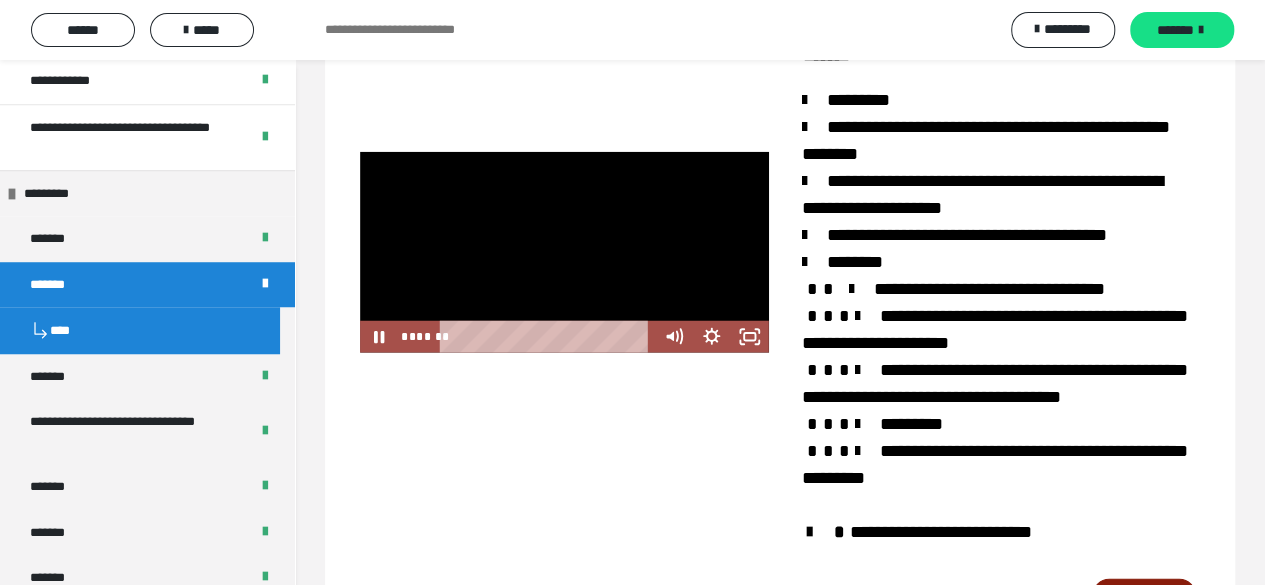 click at bounding box center (564, 252) 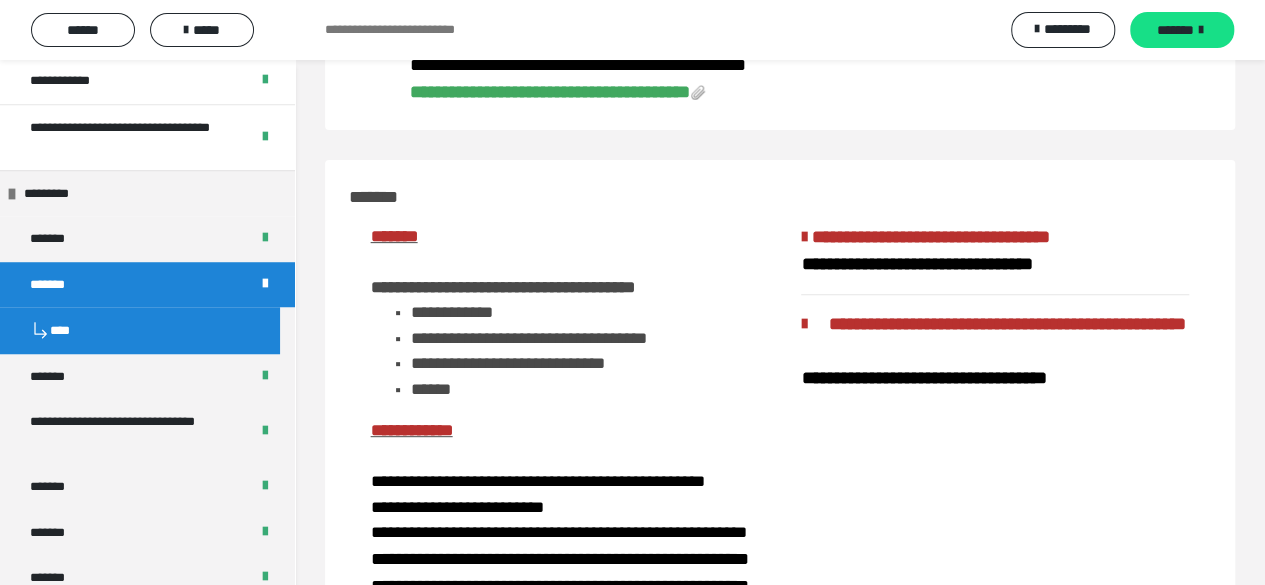scroll, scrollTop: 0, scrollLeft: 0, axis: both 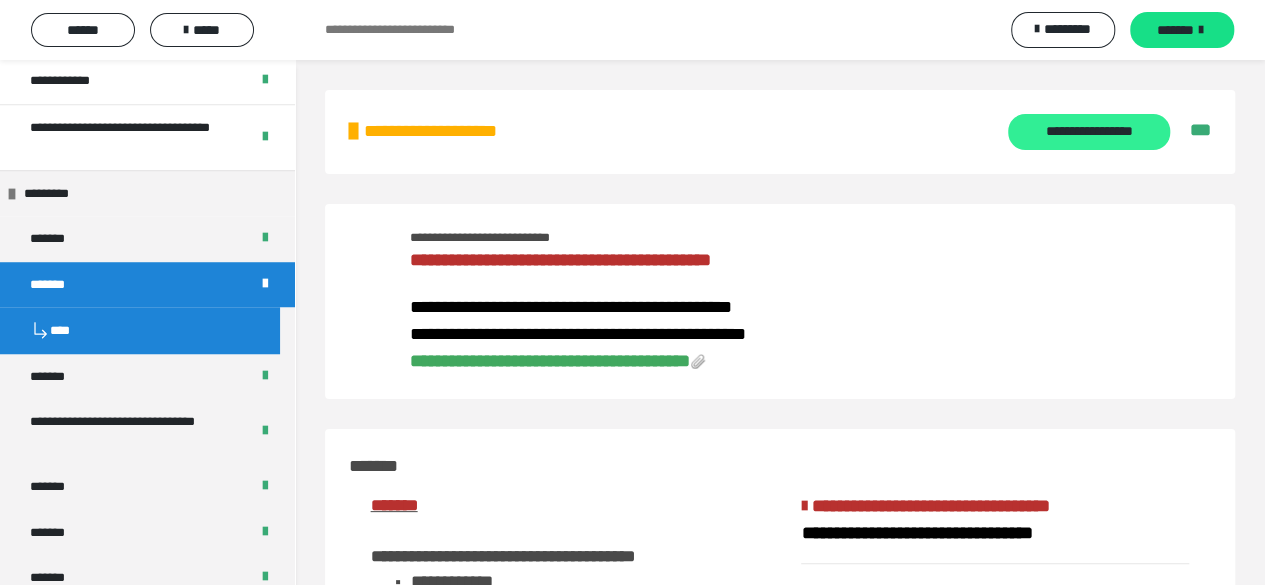 click on "**********" at bounding box center (1088, 132) 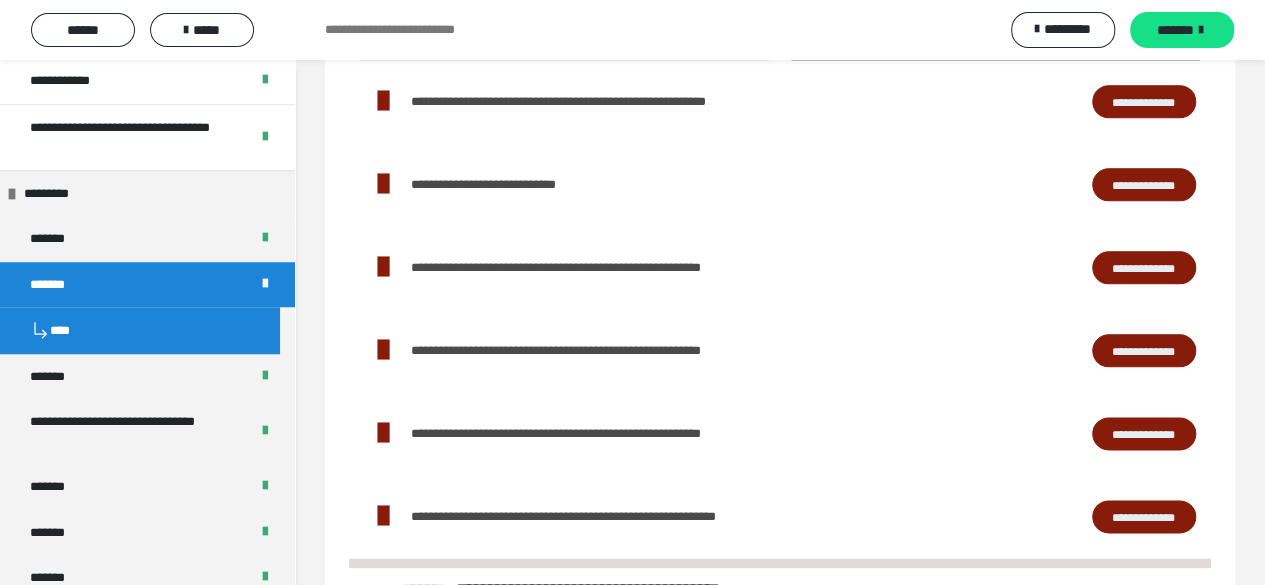 scroll, scrollTop: 5100, scrollLeft: 0, axis: vertical 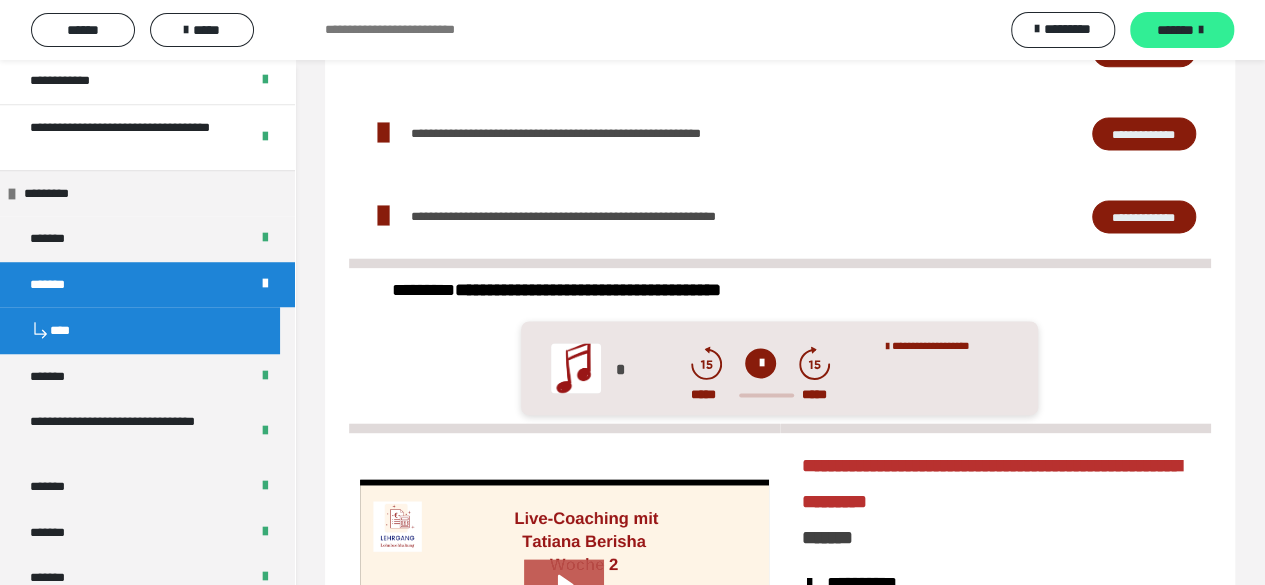 click on "*******" at bounding box center [1175, 30] 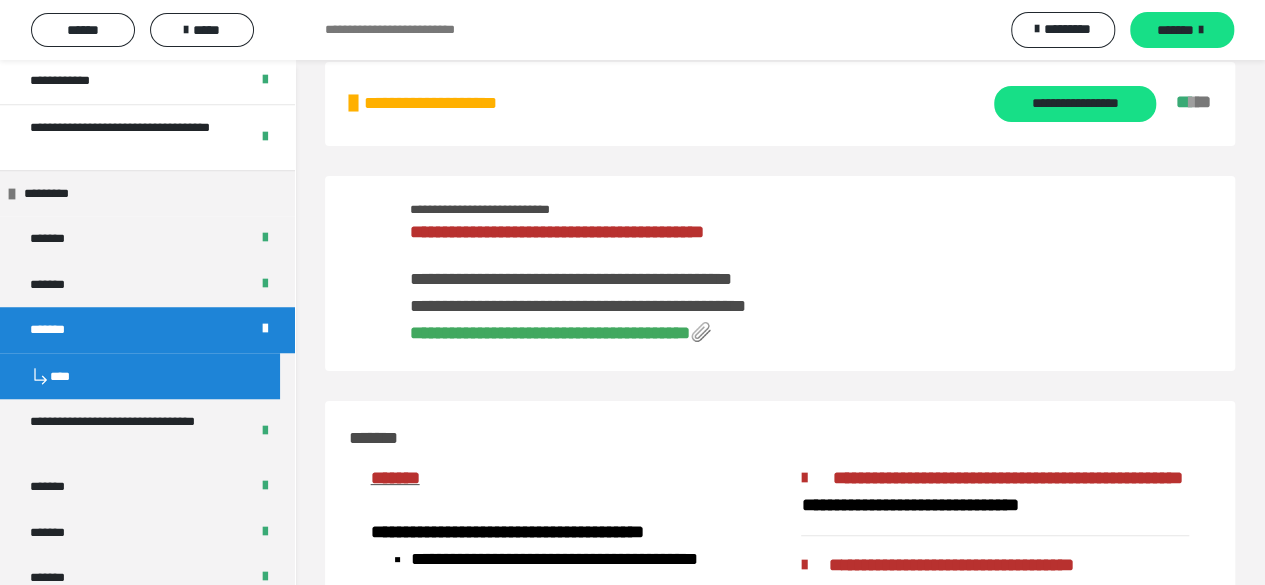 scroll, scrollTop: 0, scrollLeft: 0, axis: both 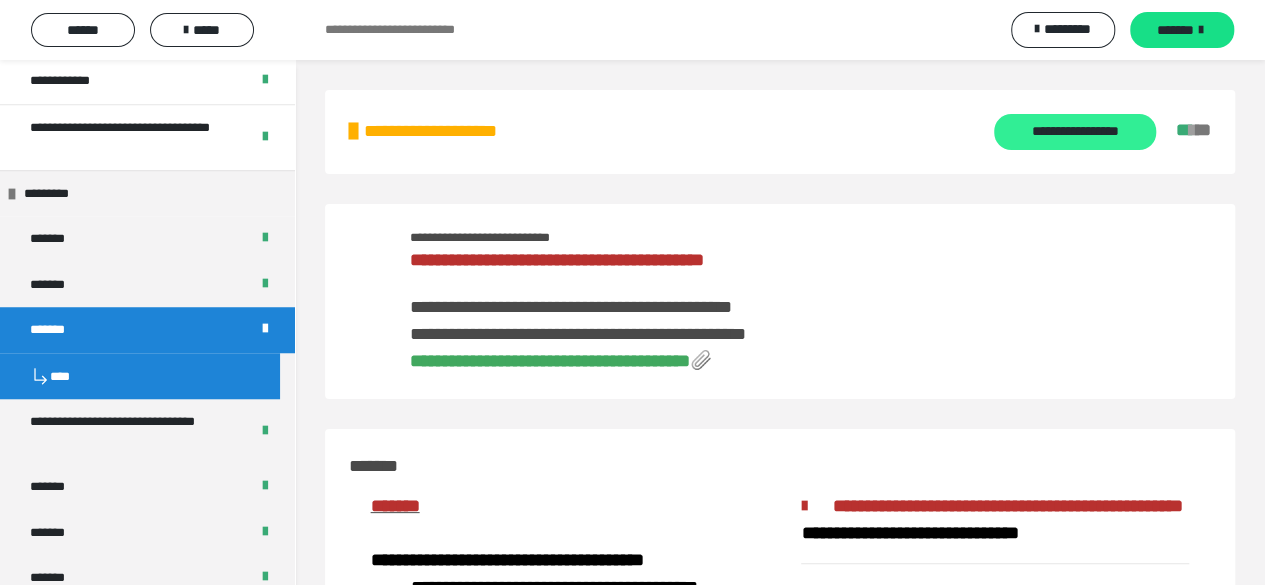 click on "**********" at bounding box center (1074, 132) 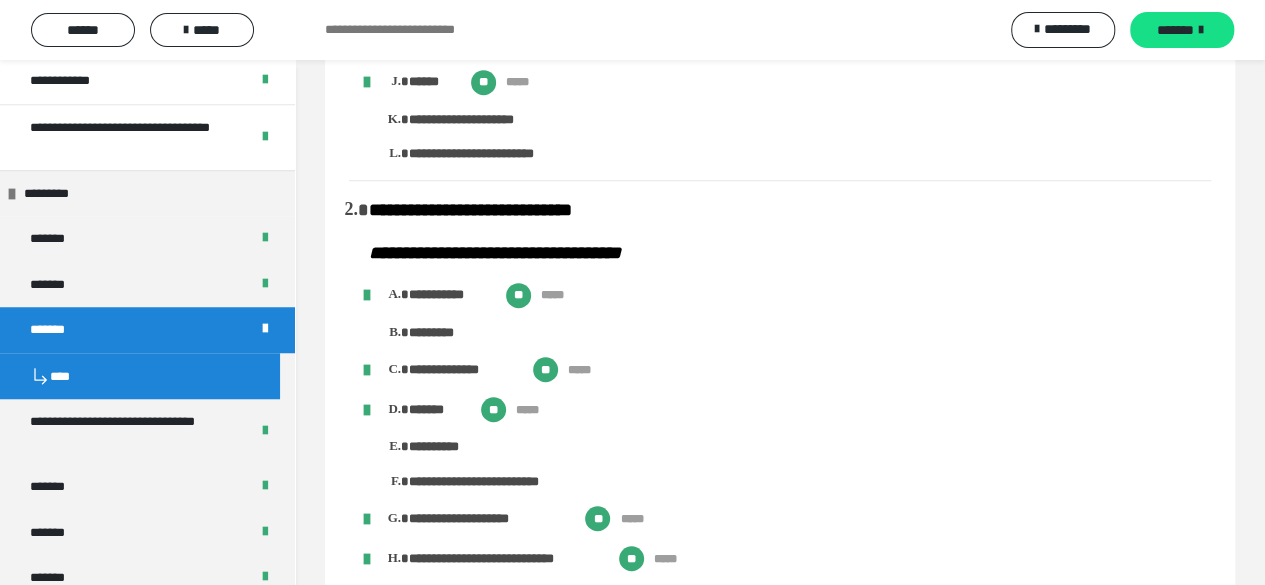 scroll, scrollTop: 0, scrollLeft: 0, axis: both 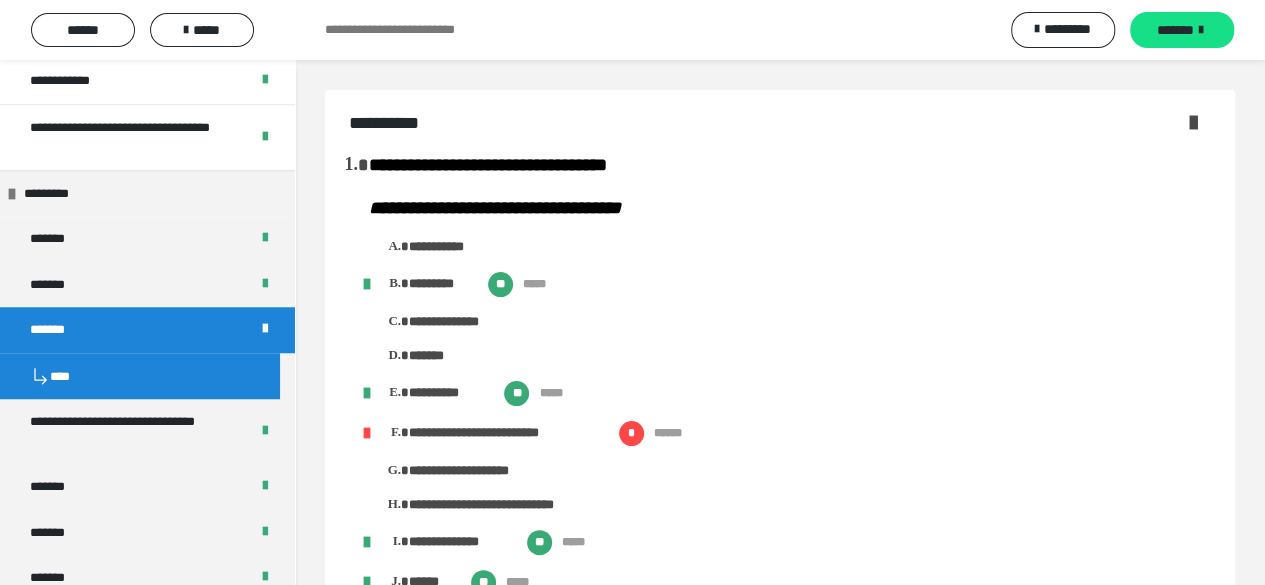 click at bounding box center [1193, 122] 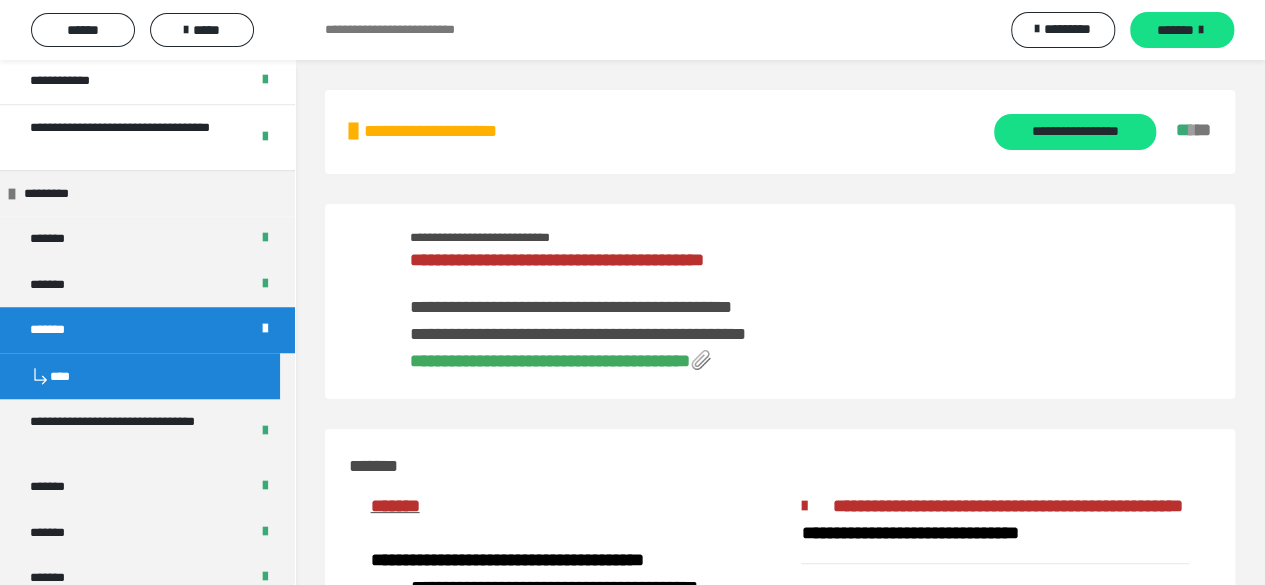 click on "**********" at bounding box center (550, 361) 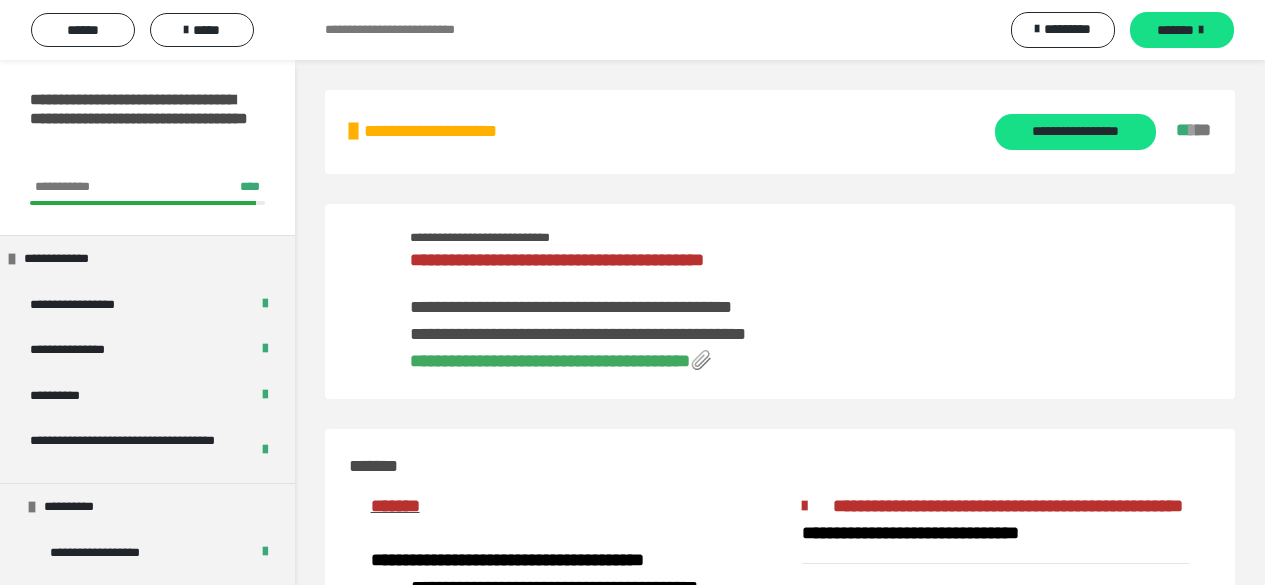 scroll, scrollTop: 0, scrollLeft: 0, axis: both 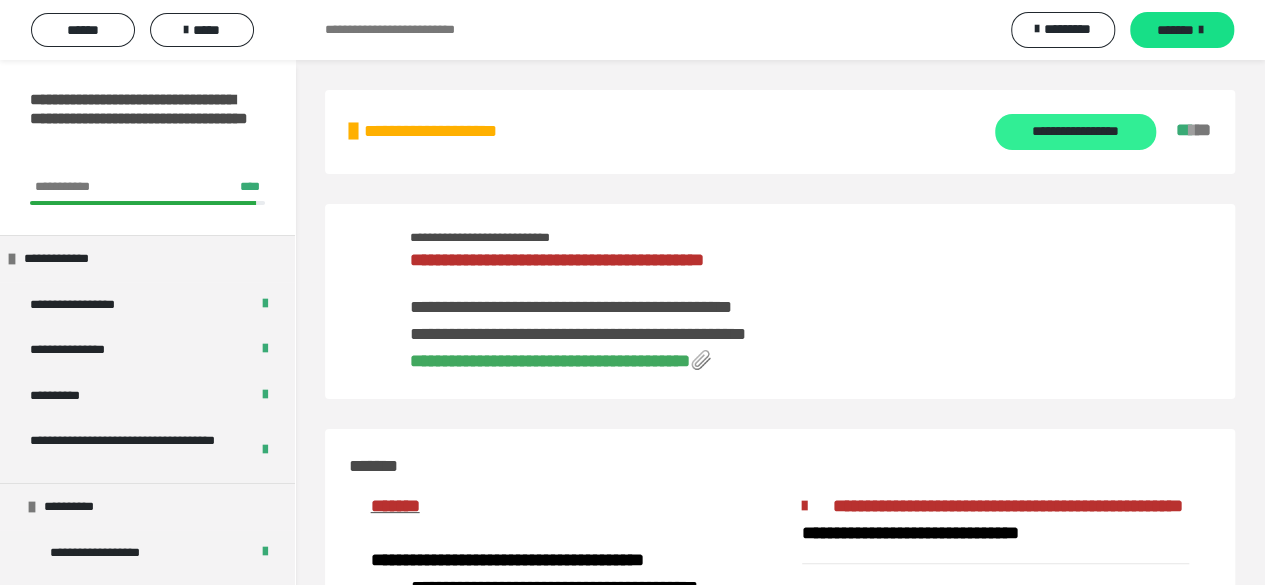 click on "**********" at bounding box center (1075, 132) 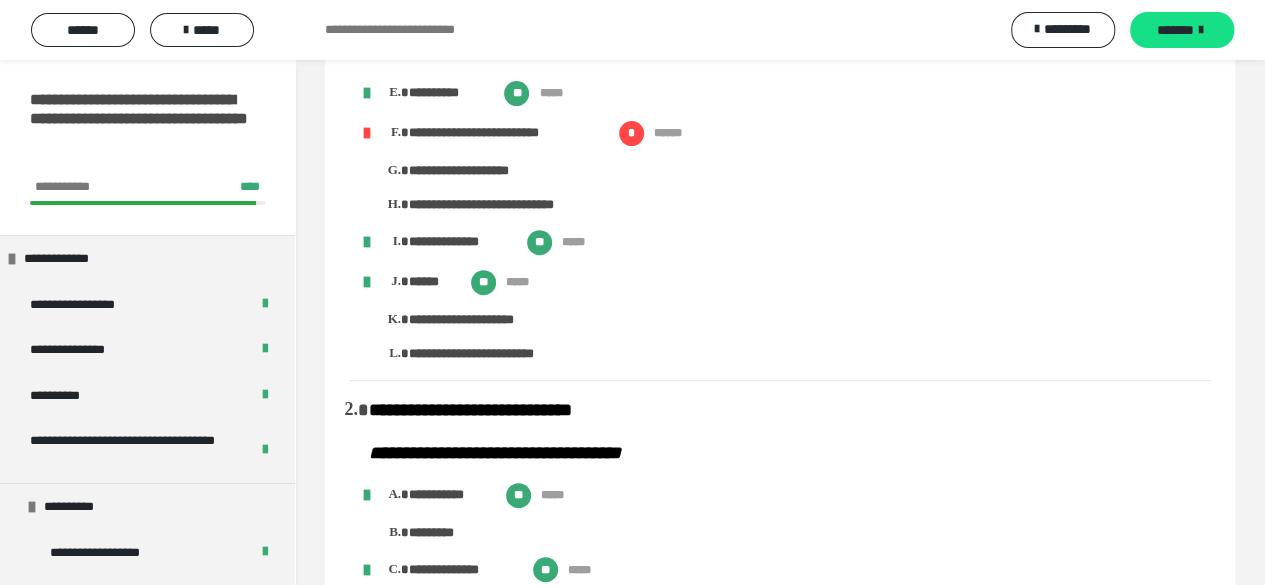 scroll, scrollTop: 0, scrollLeft: 0, axis: both 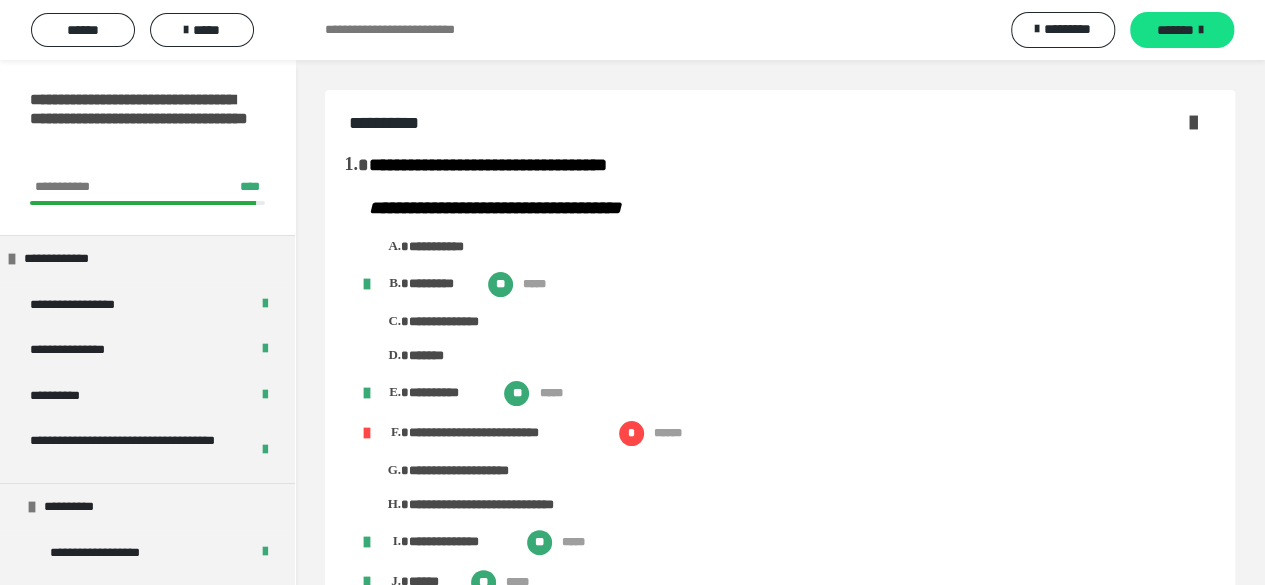 click at bounding box center (1193, 122) 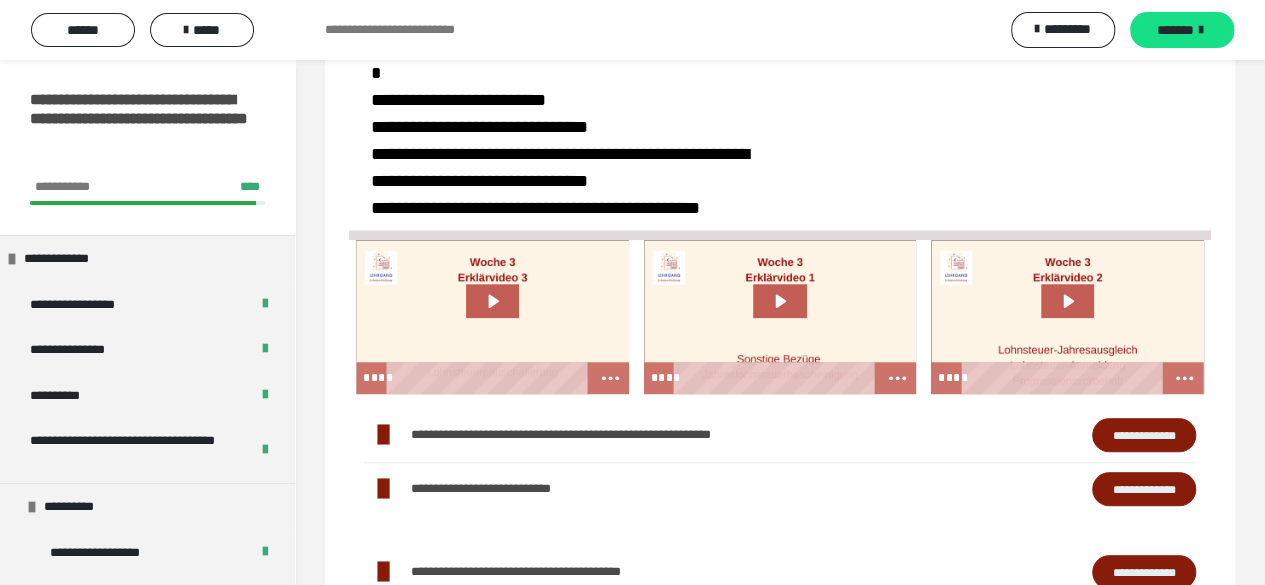 scroll, scrollTop: 900, scrollLeft: 0, axis: vertical 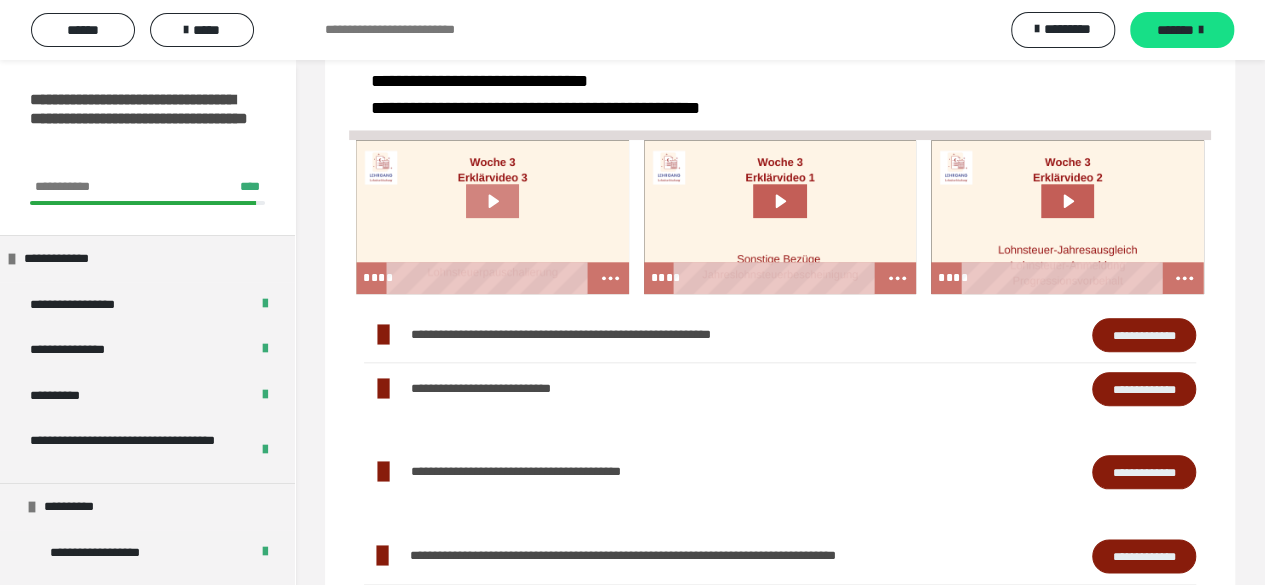 click 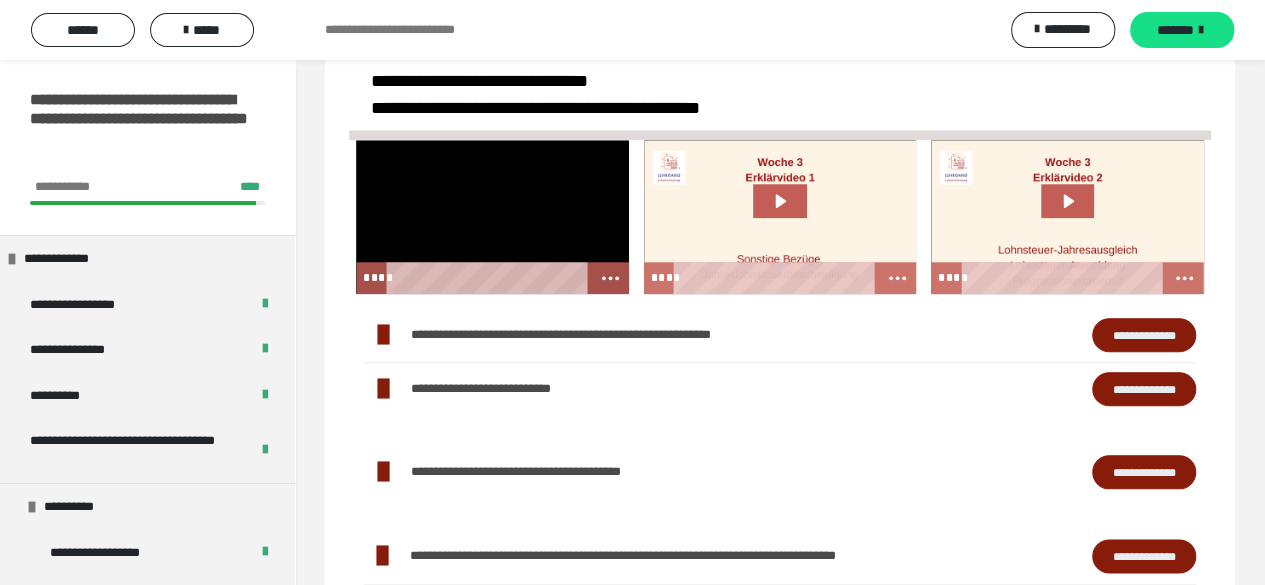 click at bounding box center (492, 216) 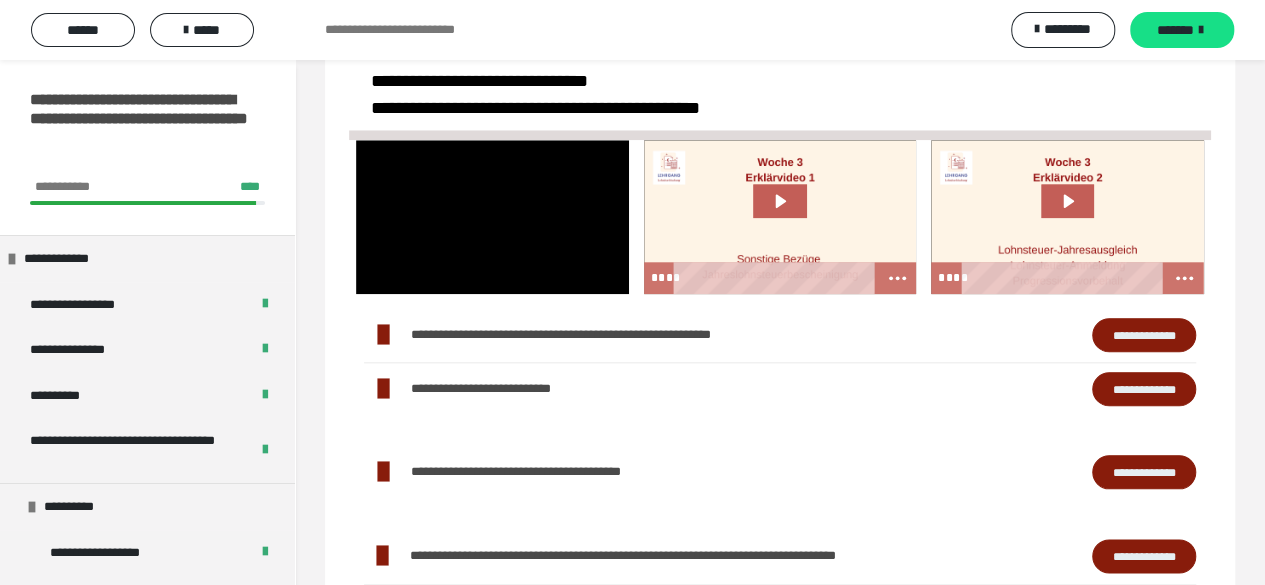 click at bounding box center (780, 216) 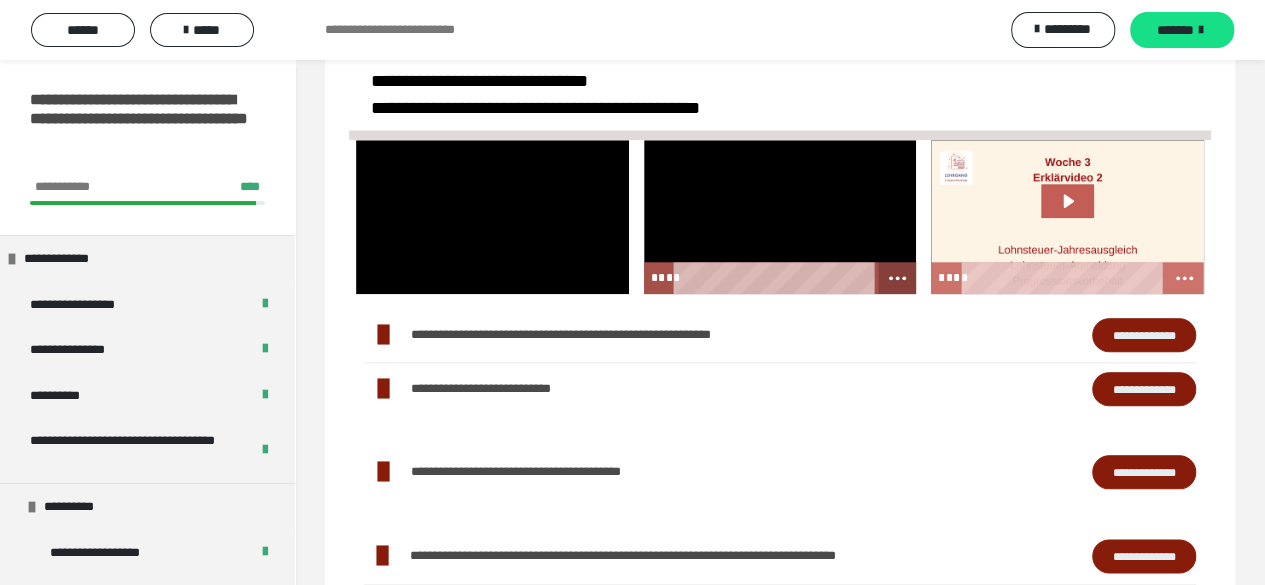 click 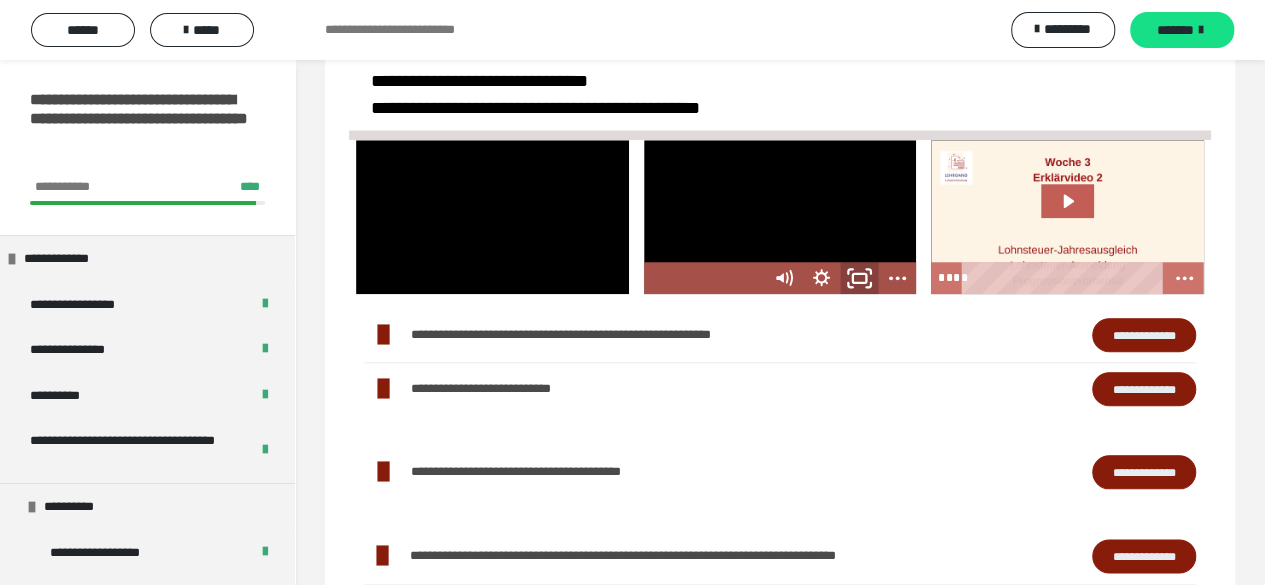 click 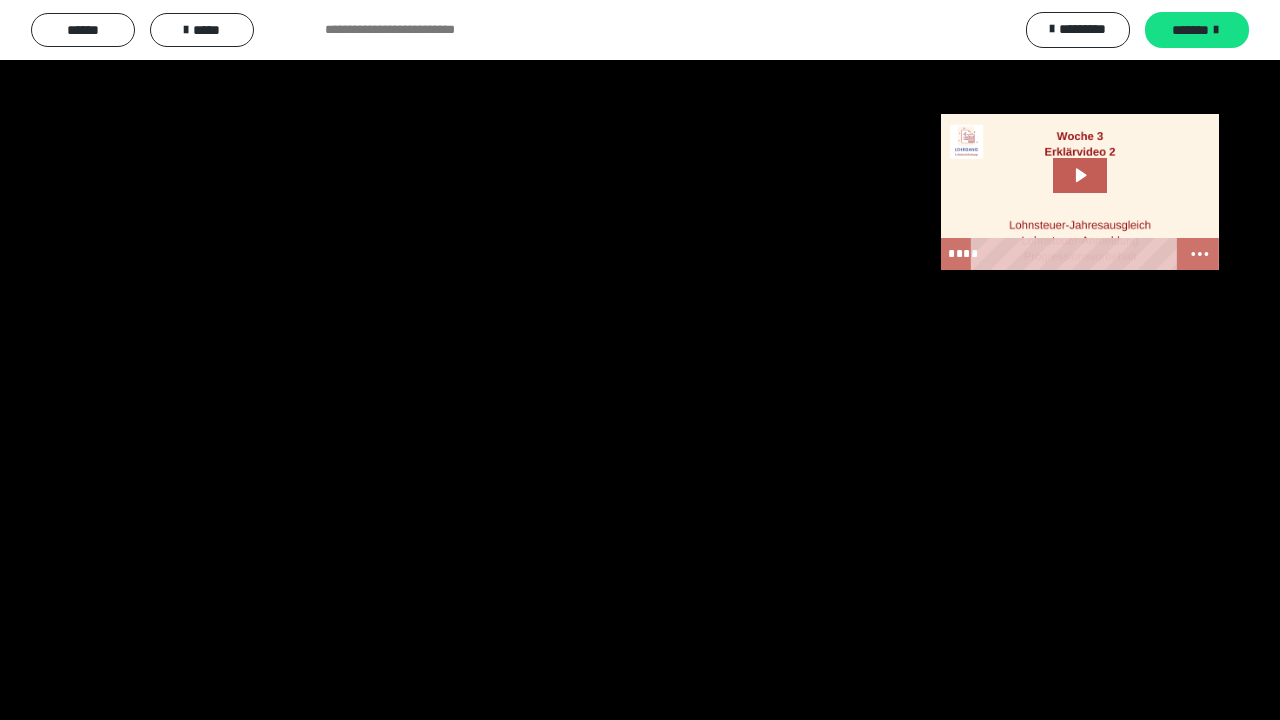 click at bounding box center (640, 360) 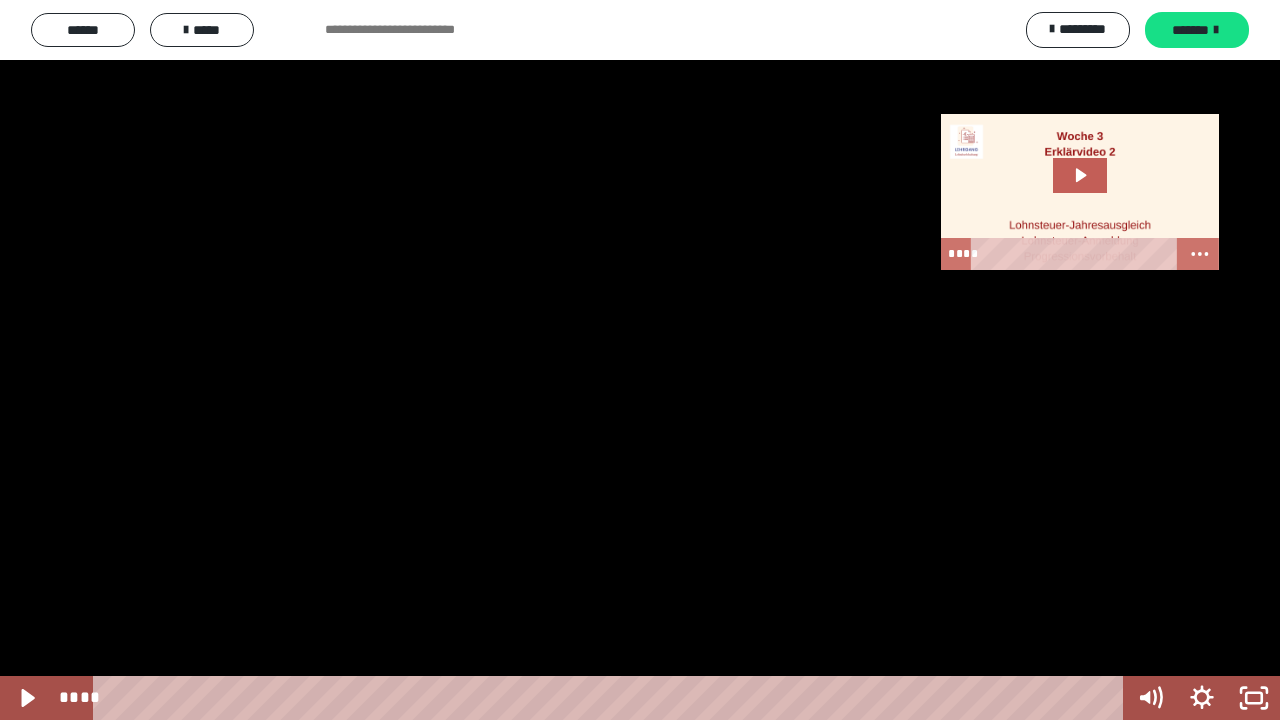 click at bounding box center (640, 360) 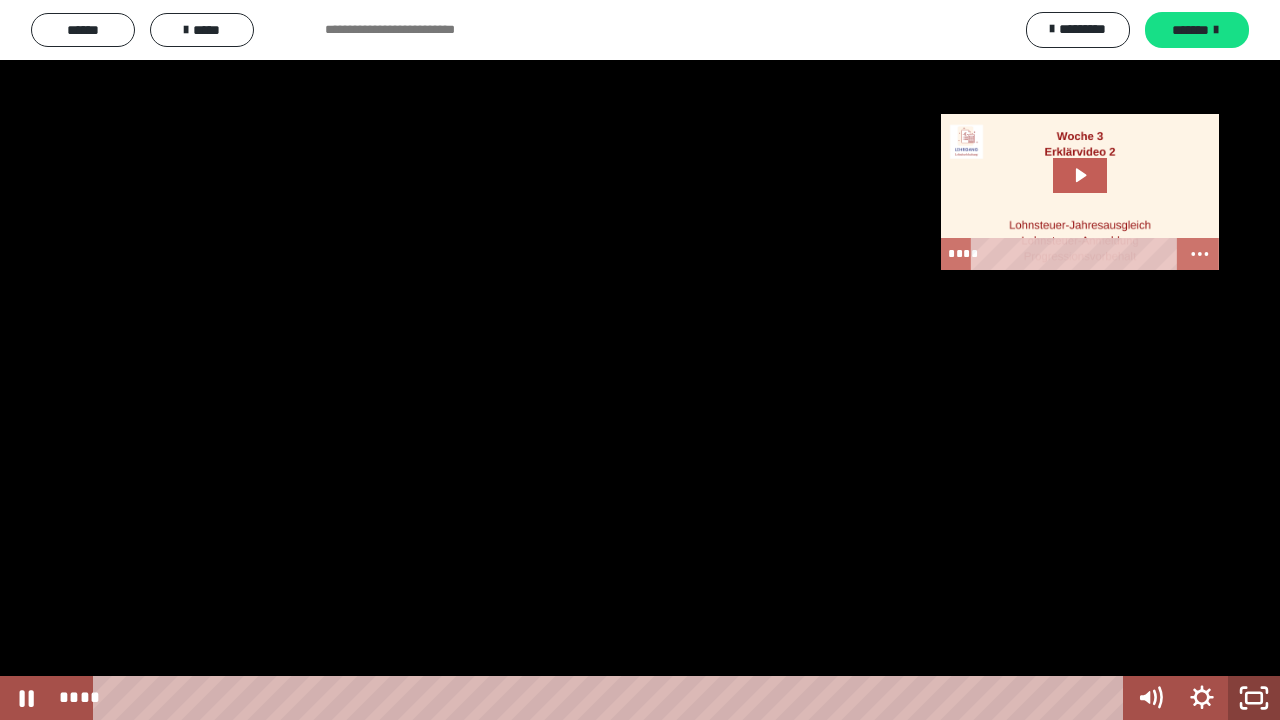click 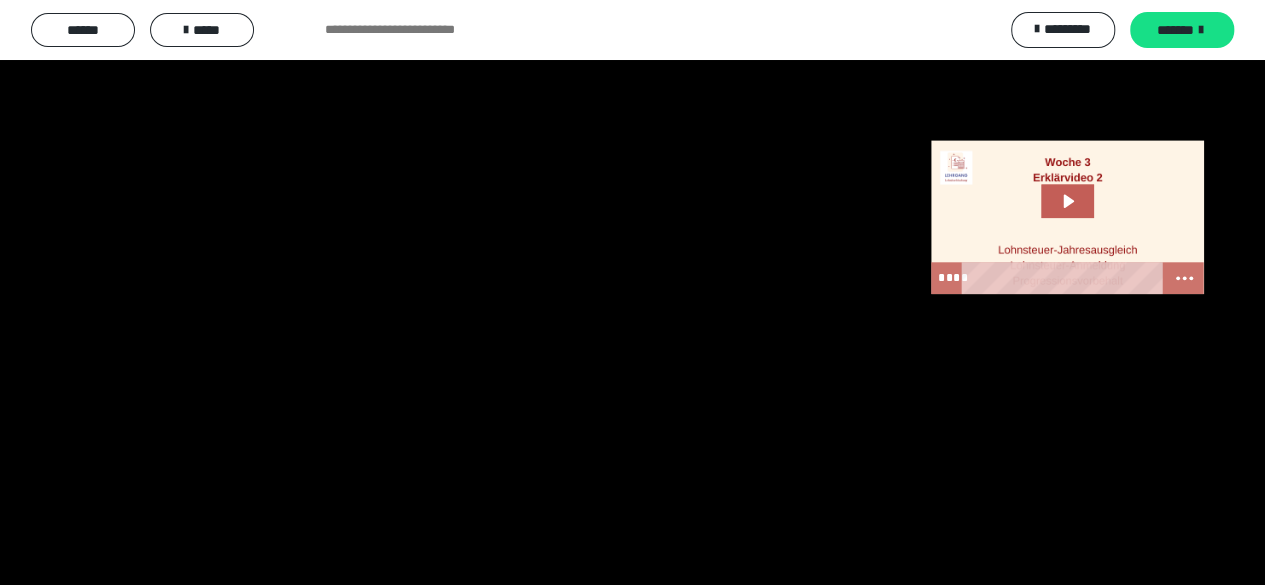scroll, scrollTop: 400, scrollLeft: 0, axis: vertical 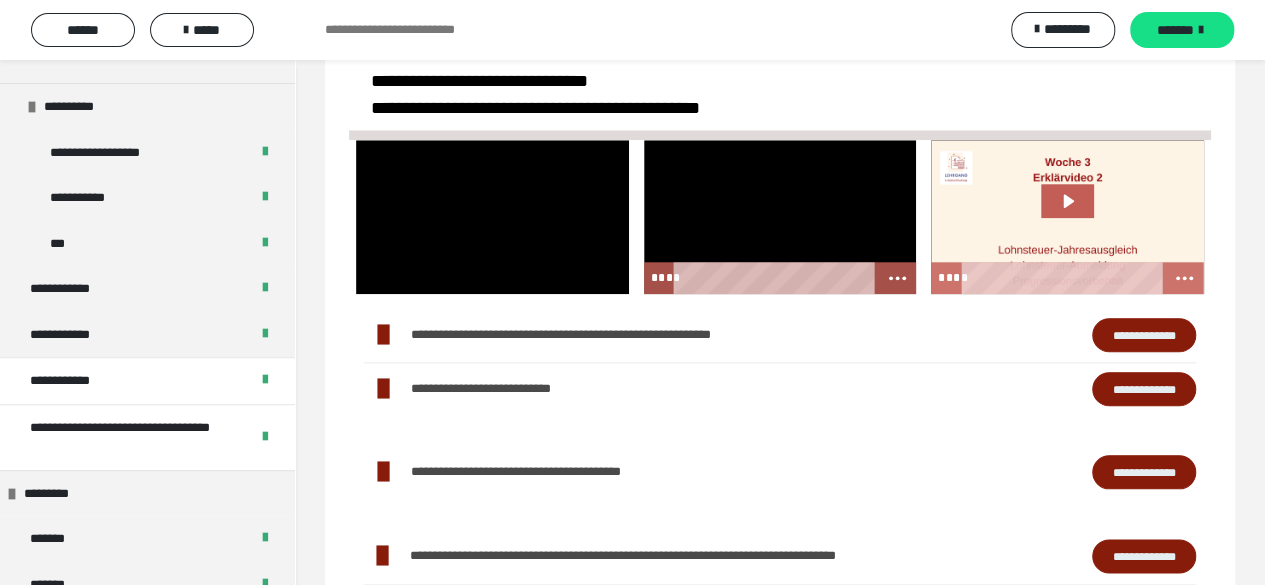 click at bounding box center [780, 216] 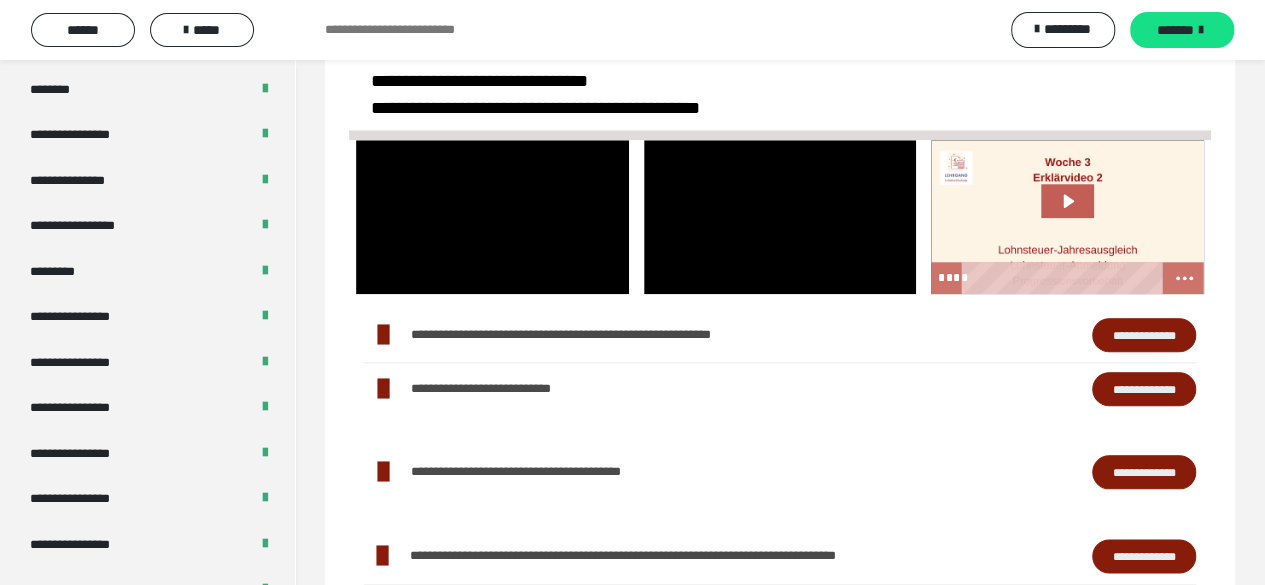 scroll, scrollTop: 2575, scrollLeft: 0, axis: vertical 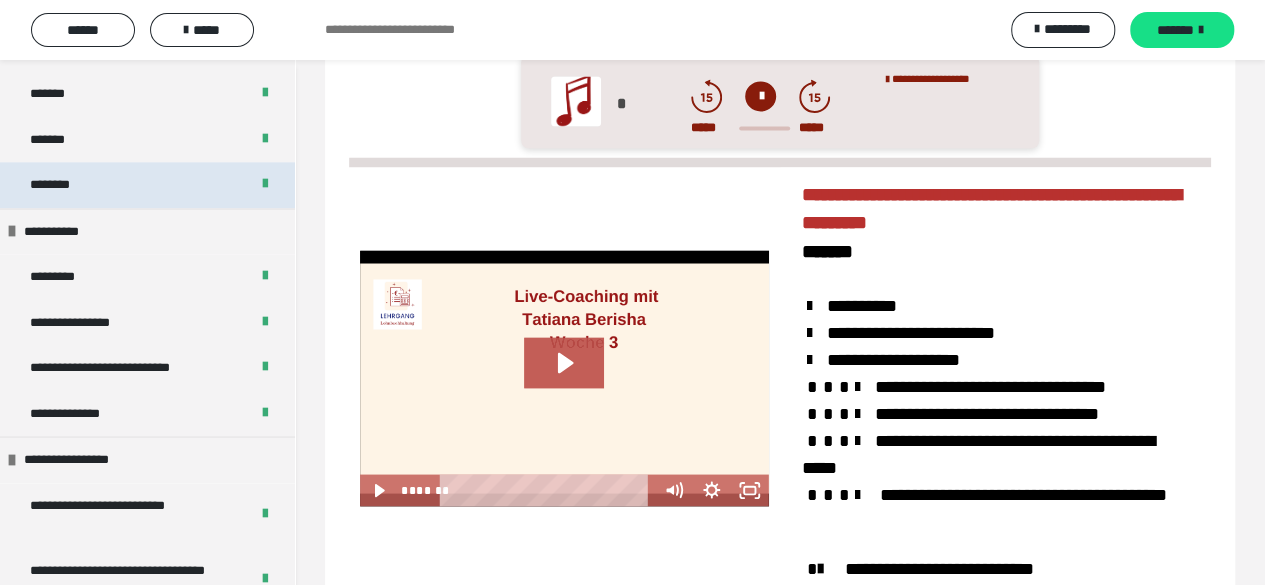 click on "********" at bounding box center (147, 185) 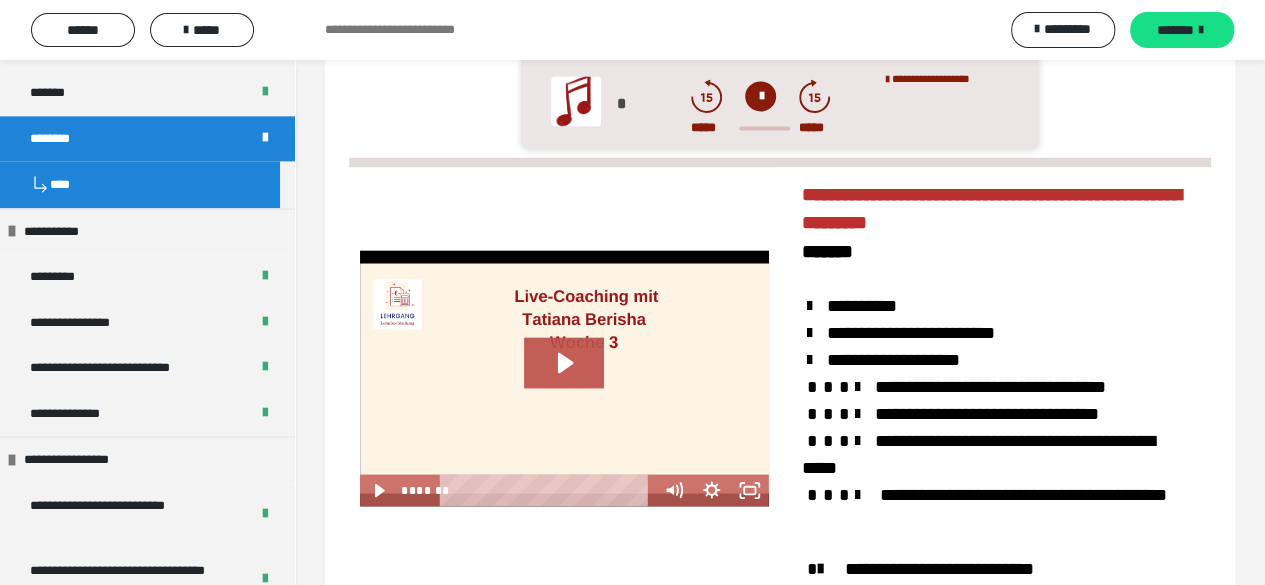 scroll, scrollTop: 1228, scrollLeft: 0, axis: vertical 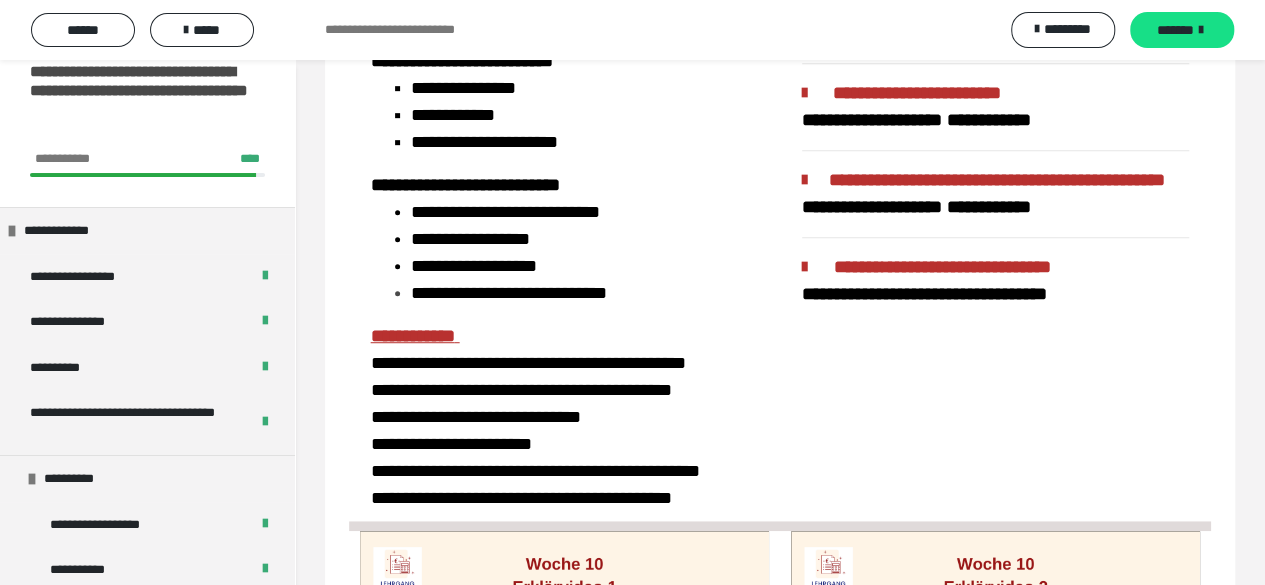 click on "**********" at bounding box center [995, 250] 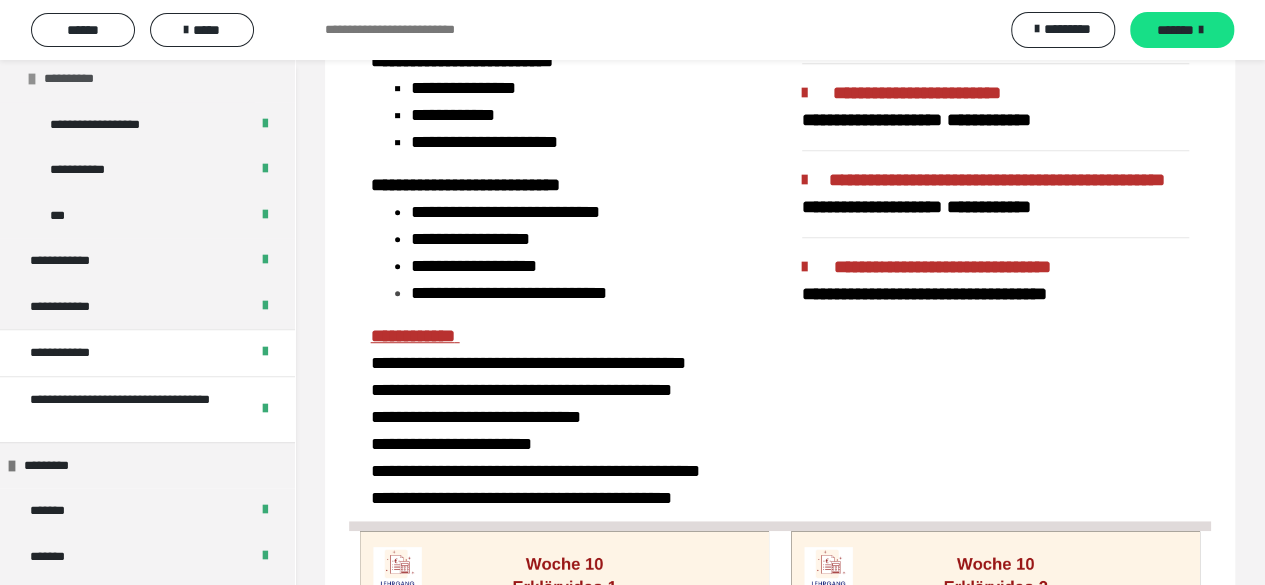 scroll, scrollTop: 0, scrollLeft: 0, axis: both 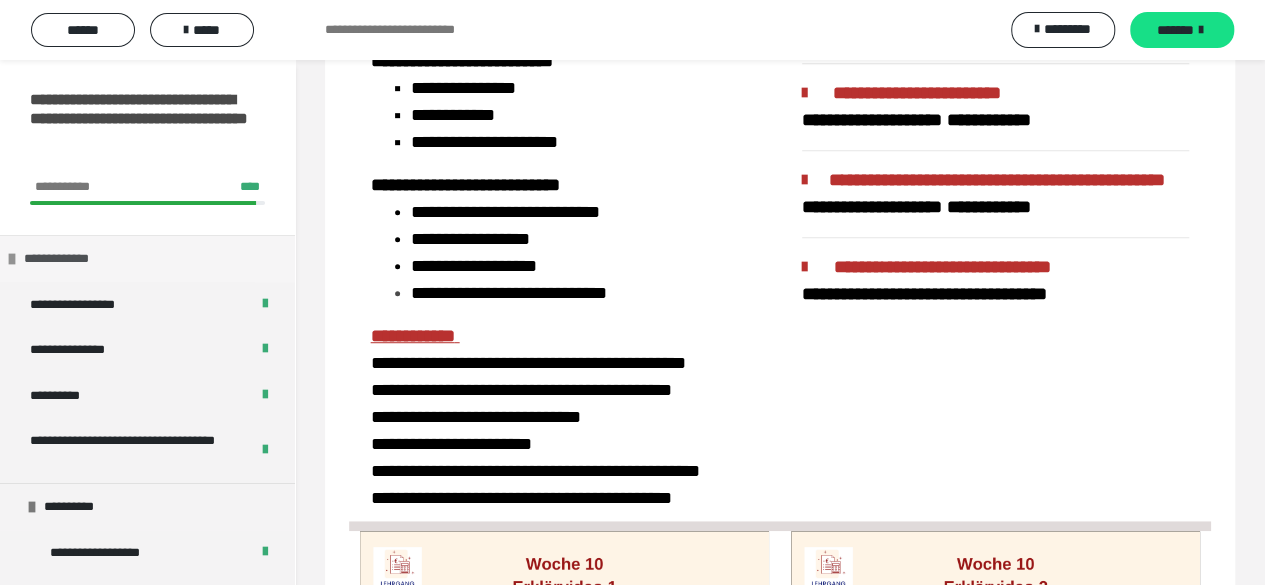 click at bounding box center (12, 259) 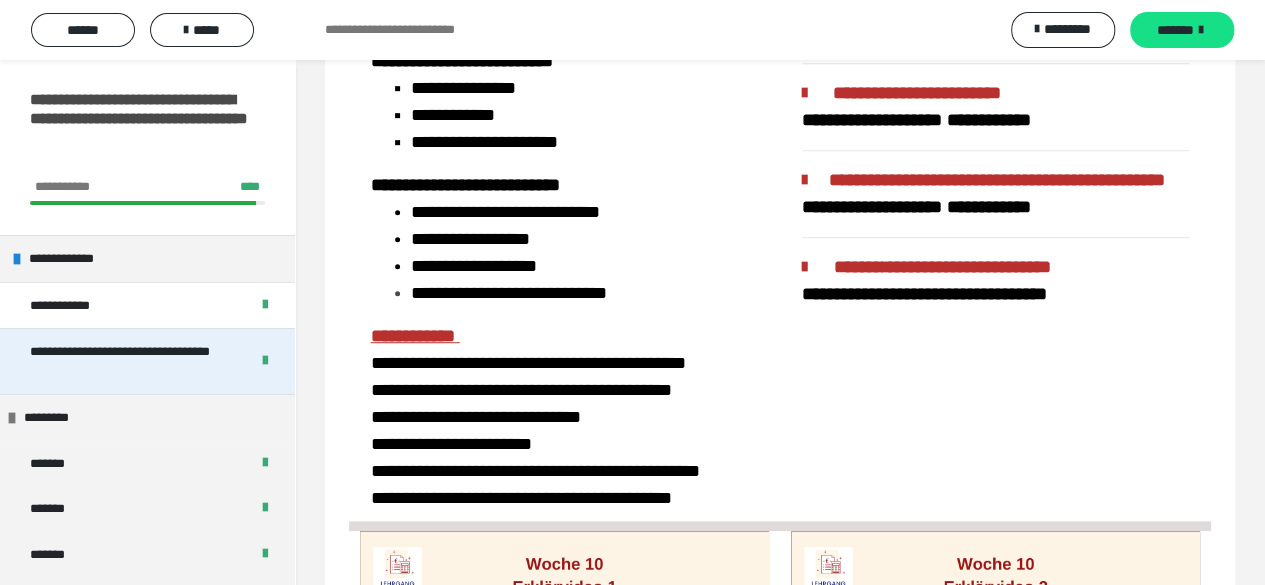 scroll, scrollTop: 200, scrollLeft: 0, axis: vertical 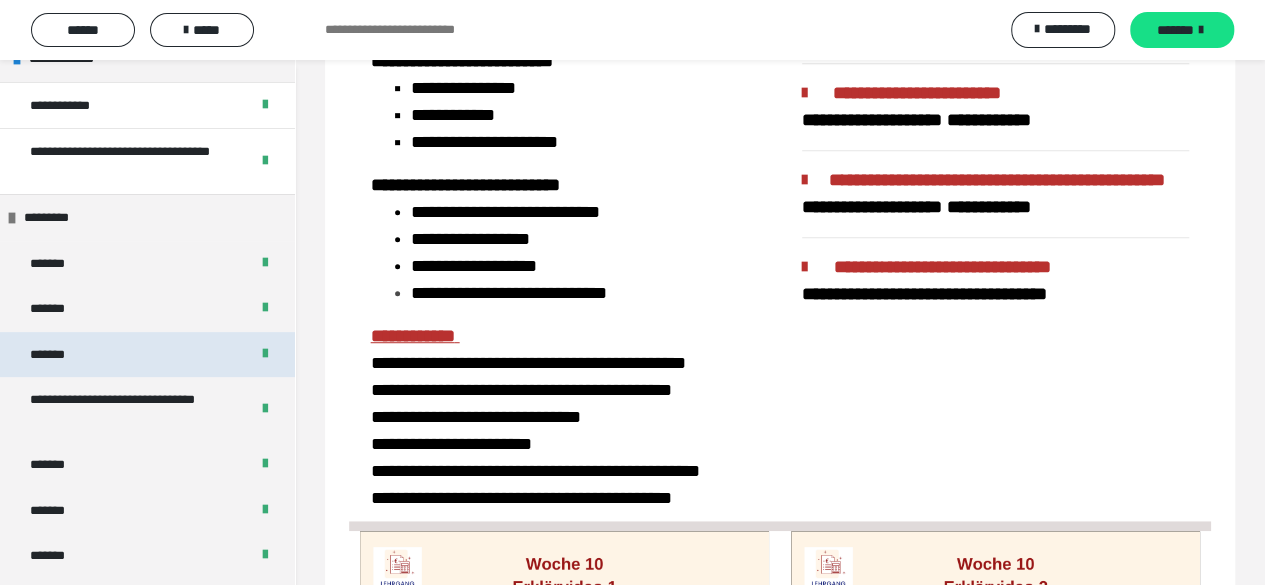click on "*******" at bounding box center (147, 355) 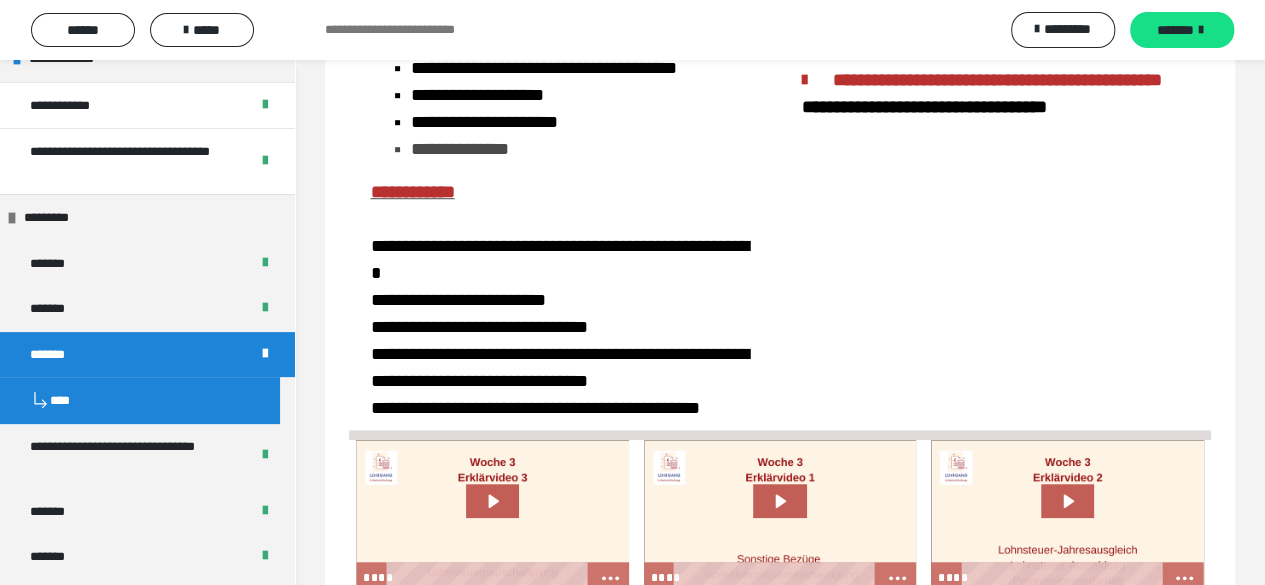 scroll, scrollTop: 900, scrollLeft: 0, axis: vertical 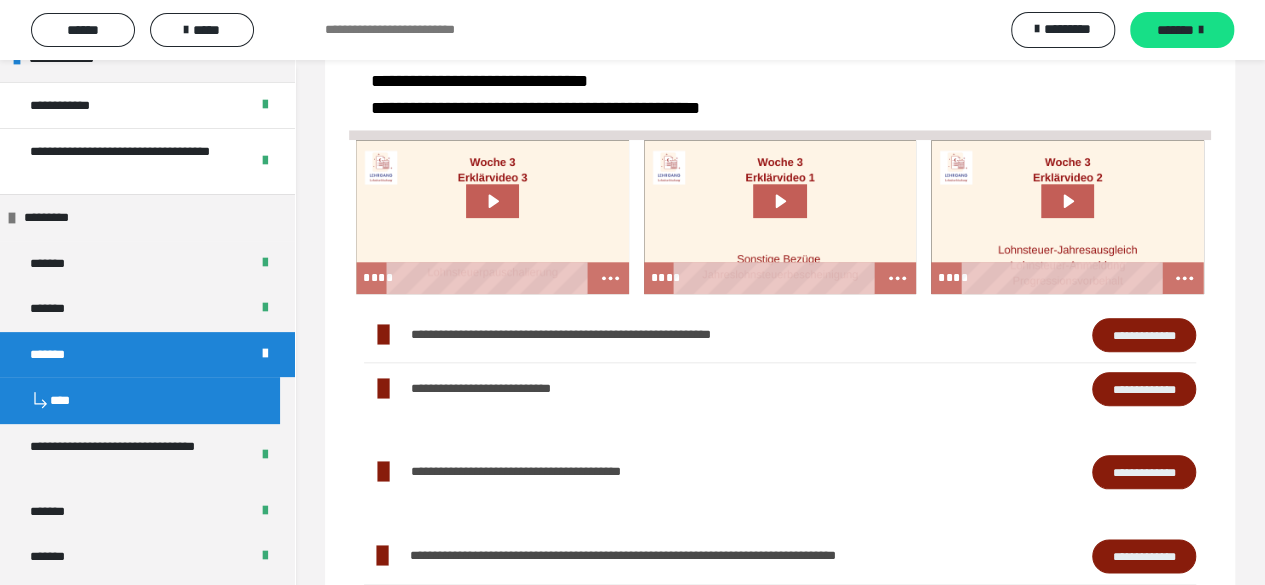 click at bounding box center [780, 216] 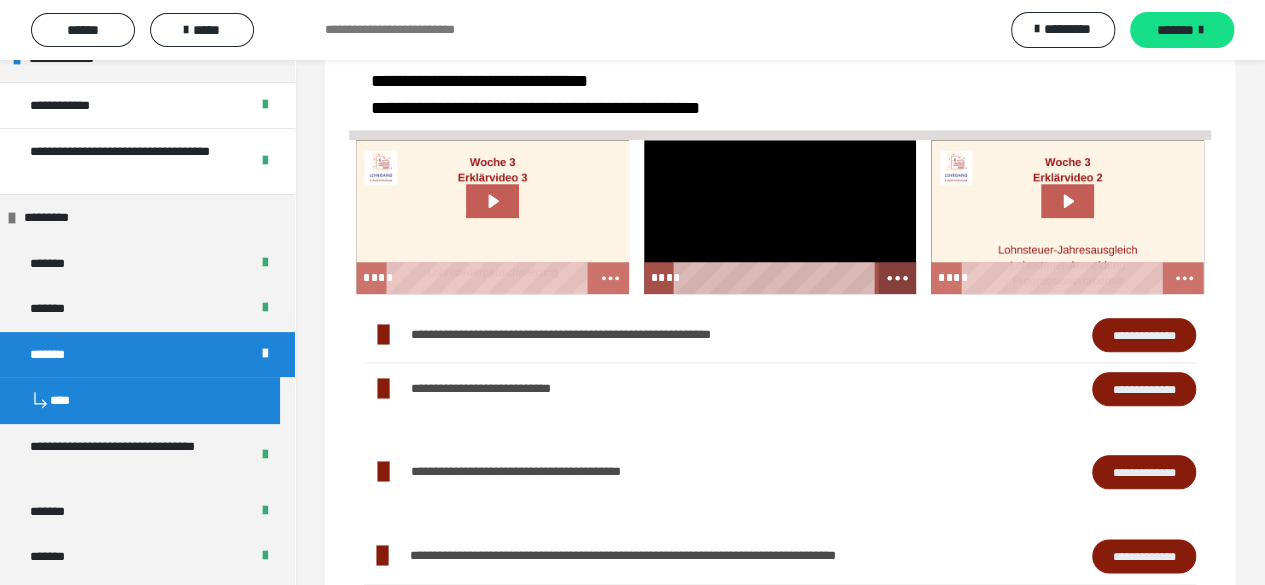 click 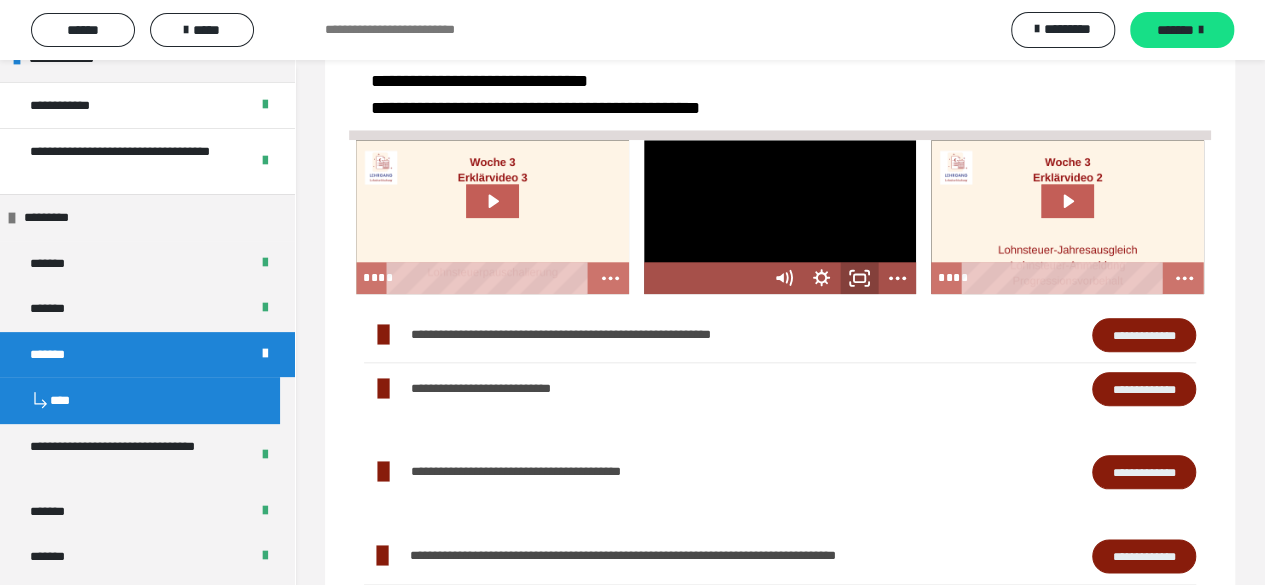 click 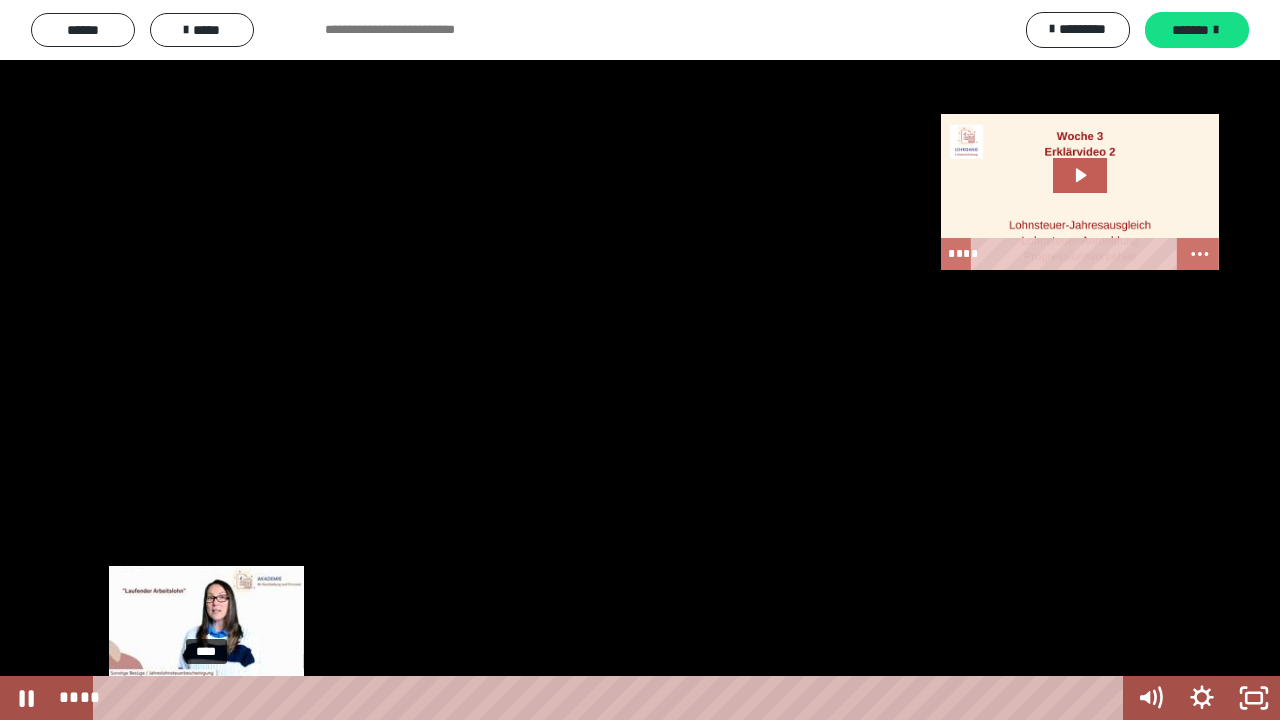 click on "****" at bounding box center [612, 698] 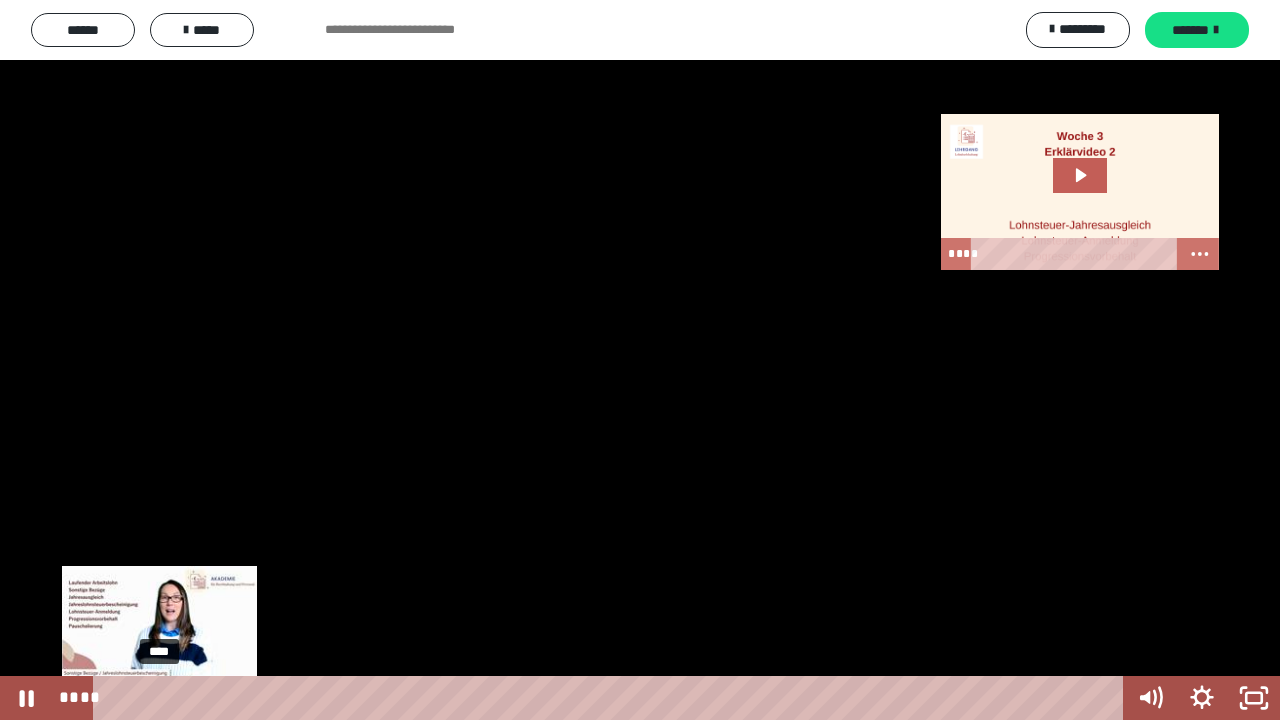 click on "****" at bounding box center [612, 698] 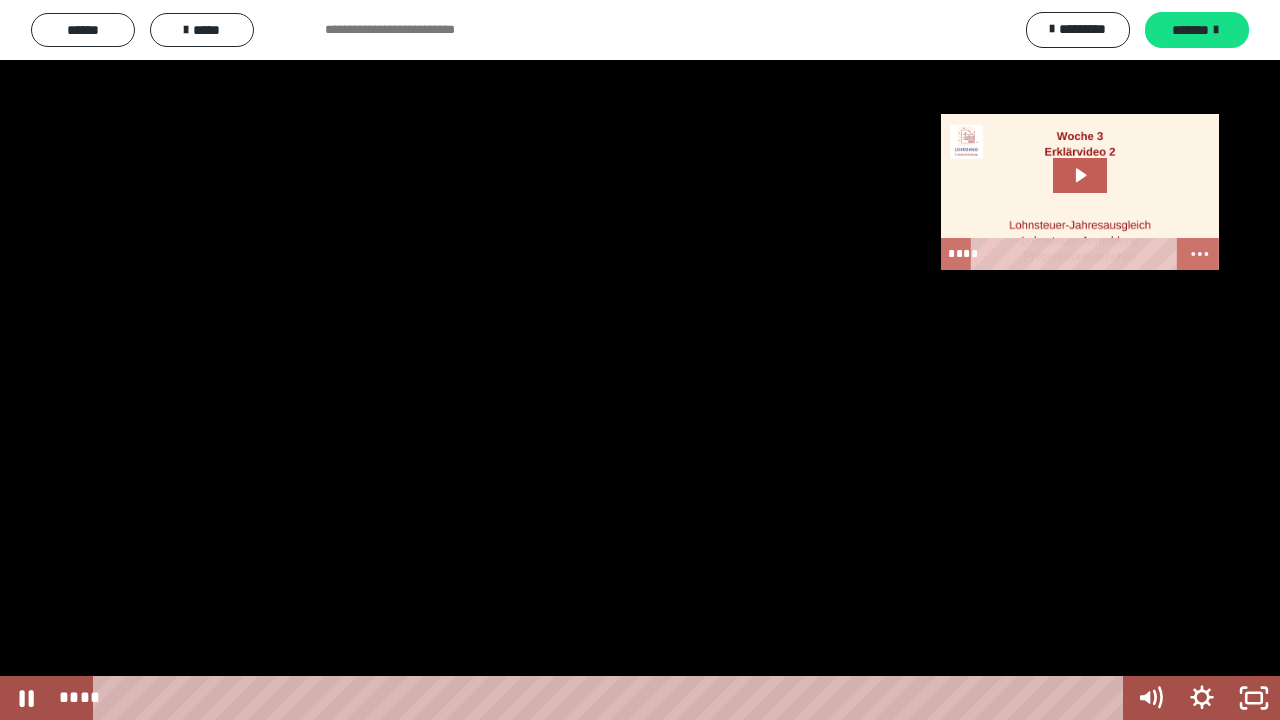 click at bounding box center (640, 360) 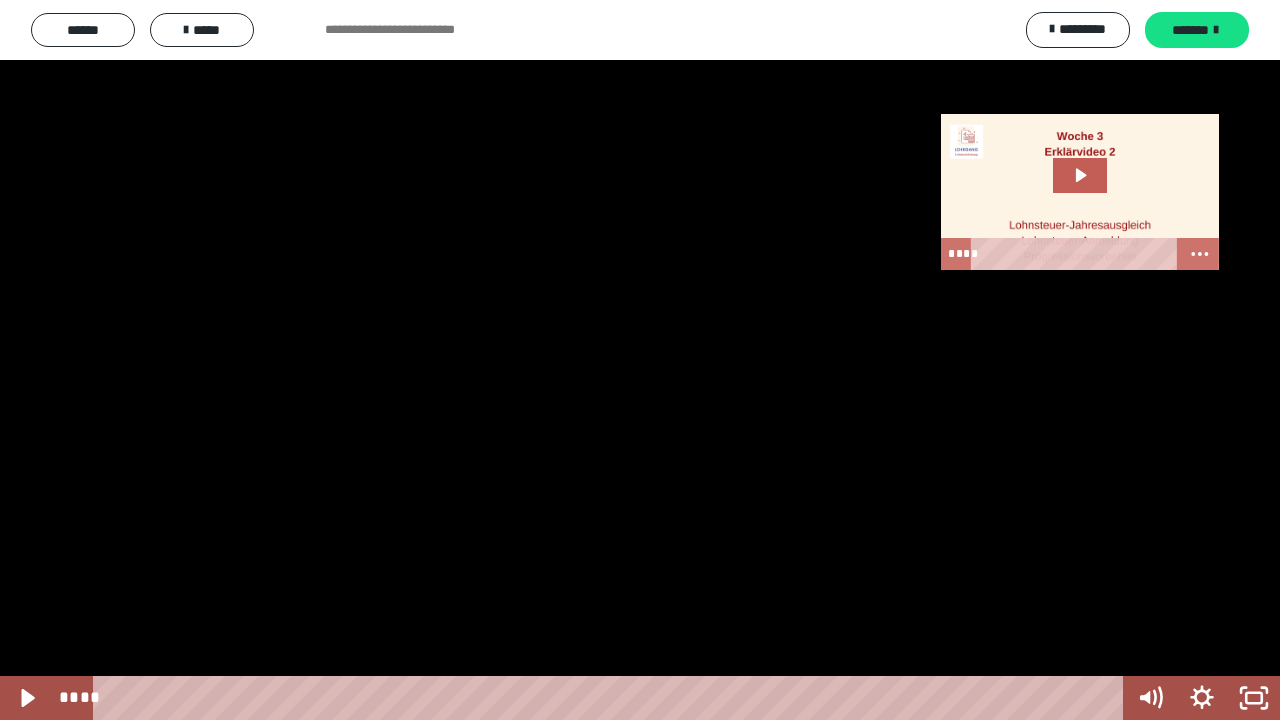click at bounding box center (640, 360) 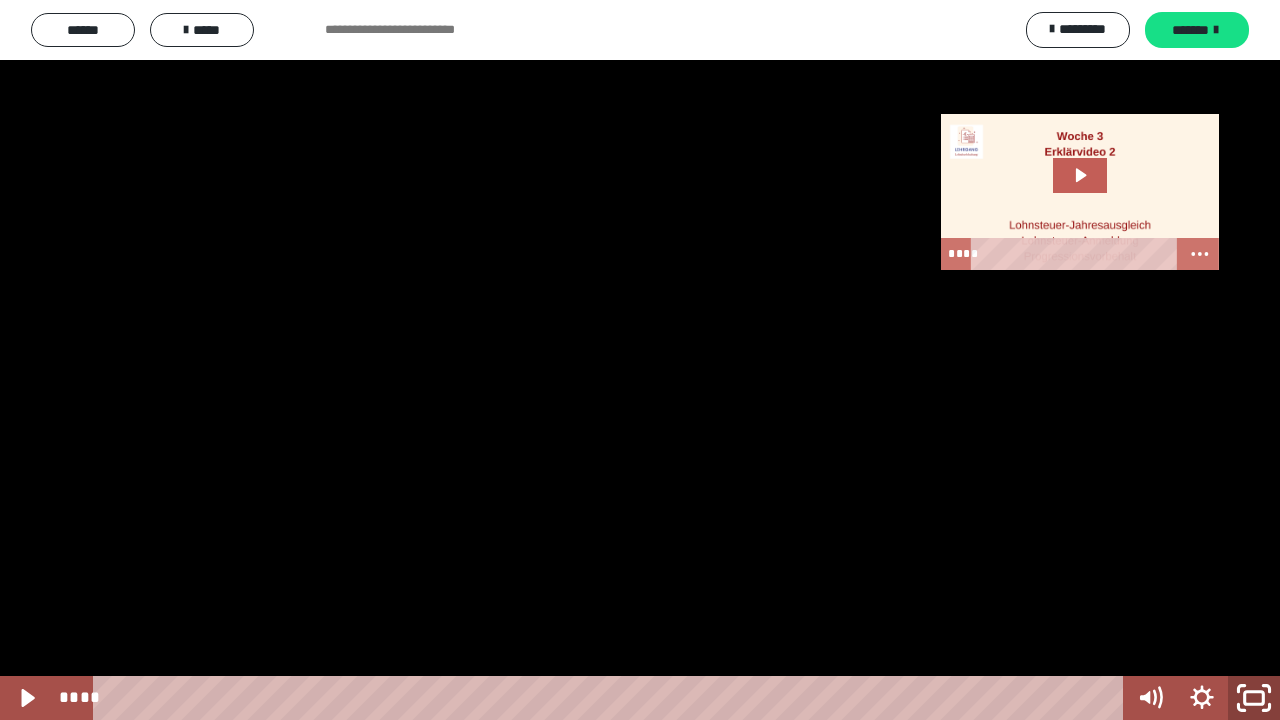 click 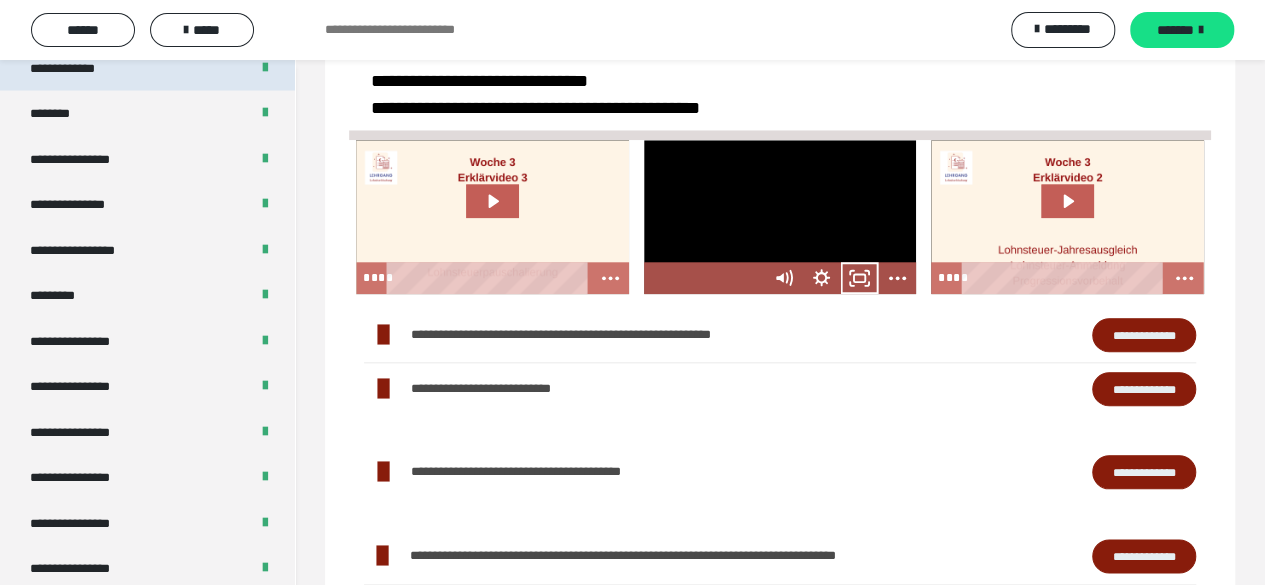scroll, scrollTop: 2100, scrollLeft: 0, axis: vertical 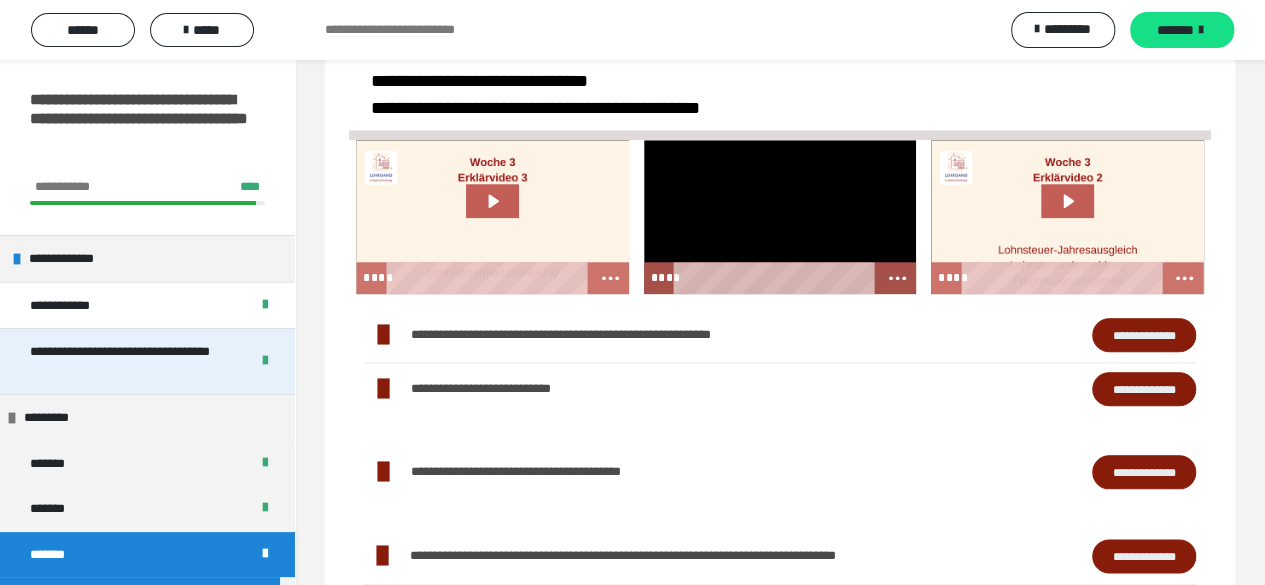 click on "**********" at bounding box center [124, 361] 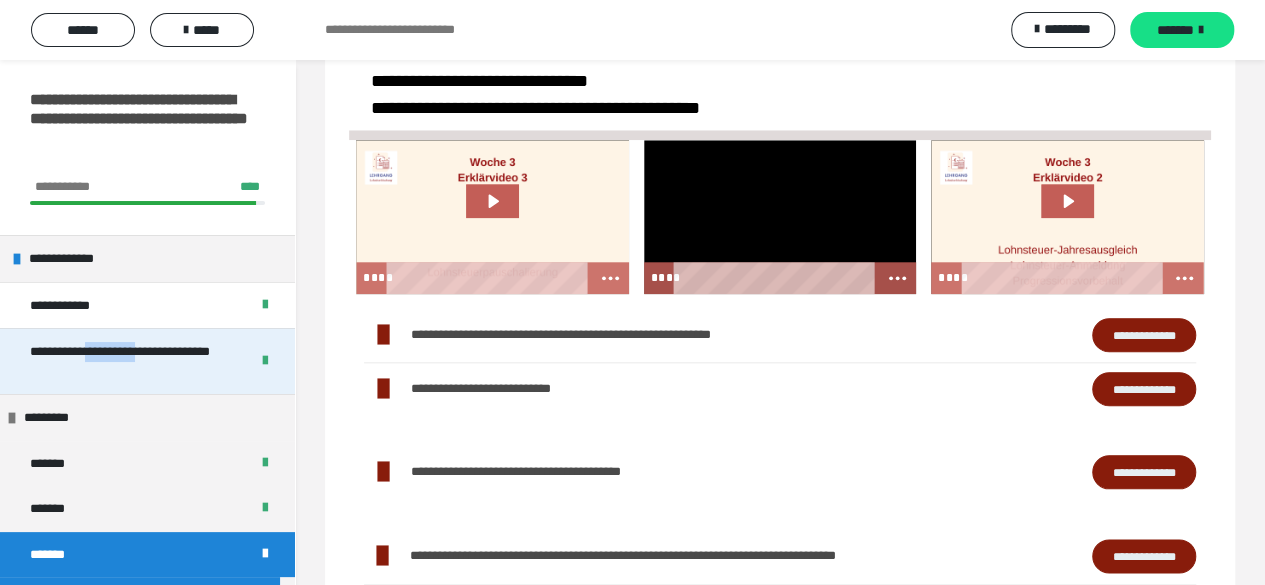 click on "**********" at bounding box center [124, 361] 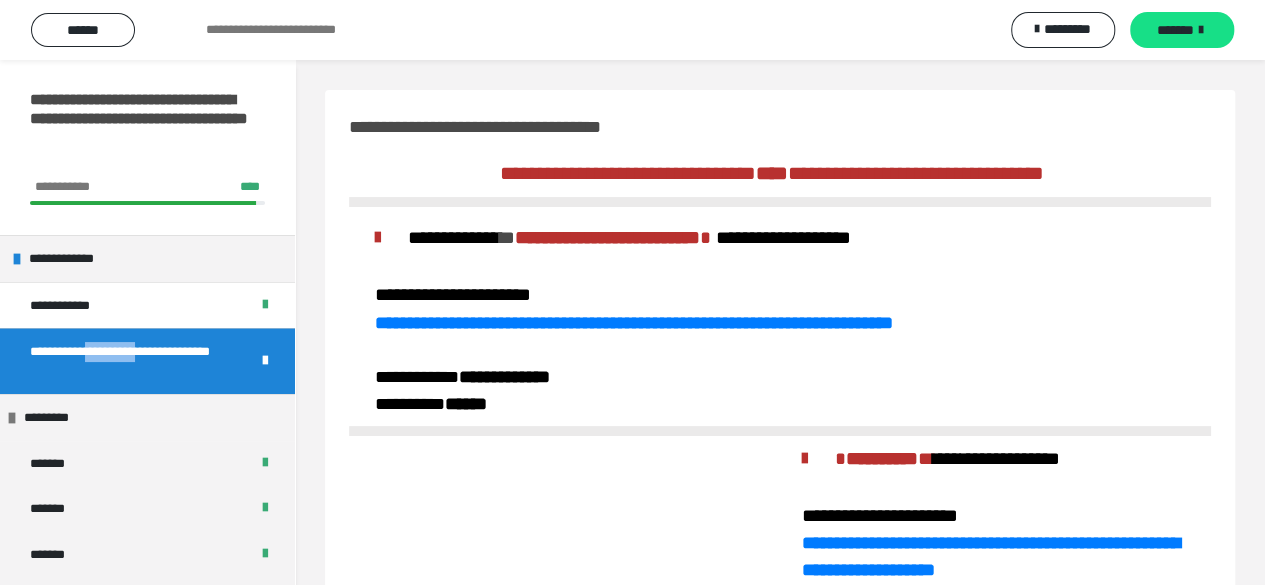 scroll, scrollTop: 150, scrollLeft: 0, axis: vertical 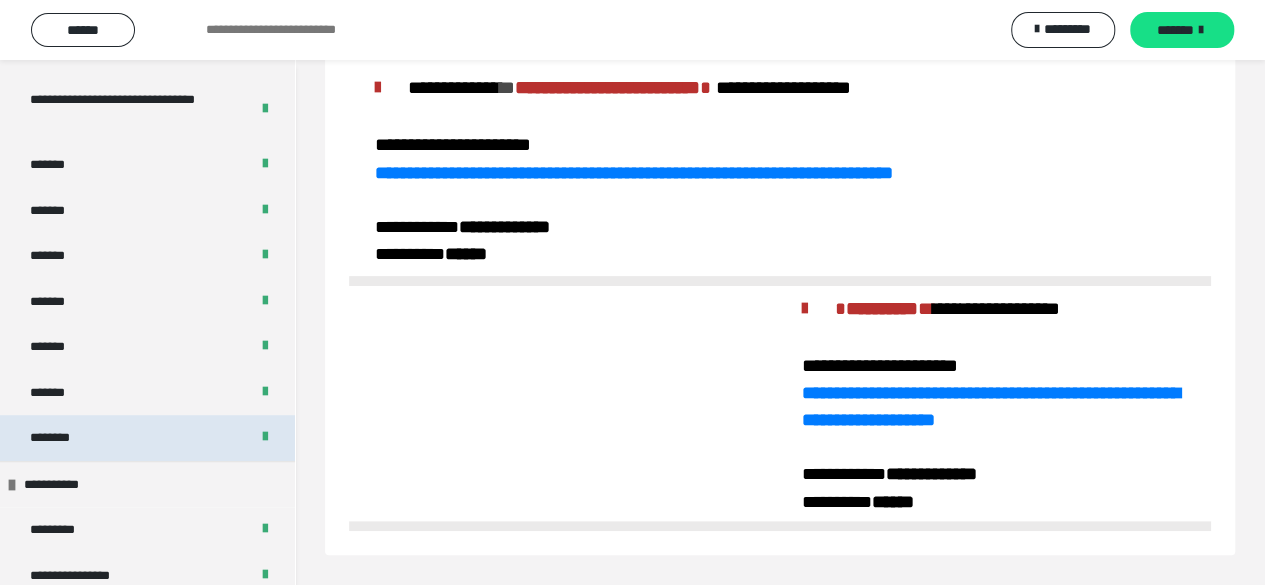 click on "********" at bounding box center [147, 438] 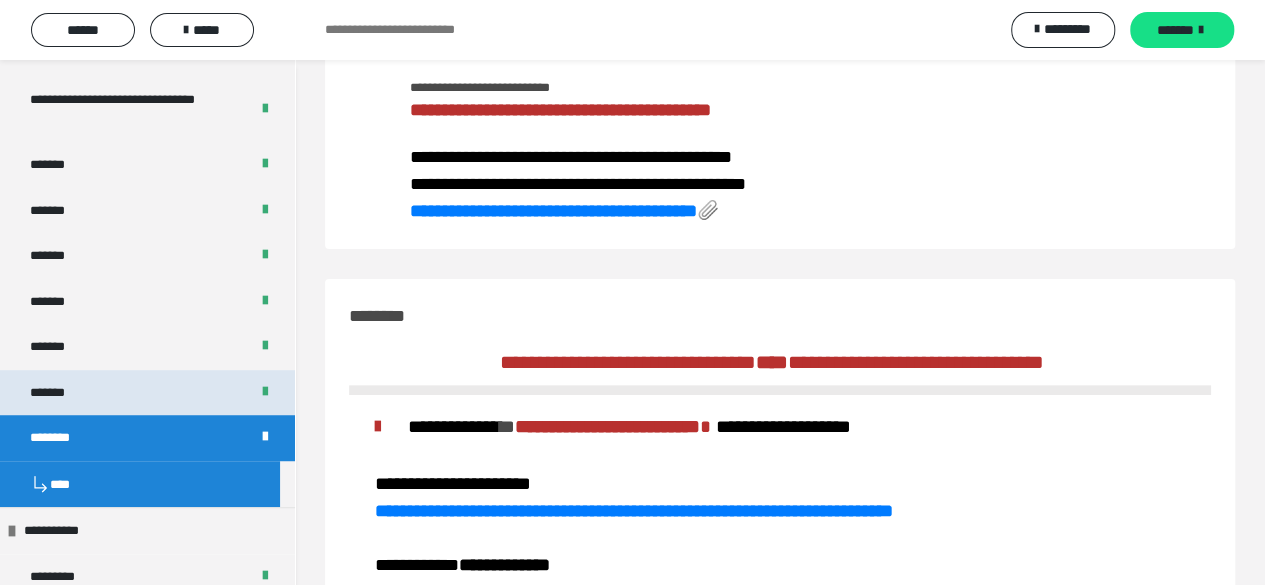 scroll, scrollTop: 488, scrollLeft: 0, axis: vertical 